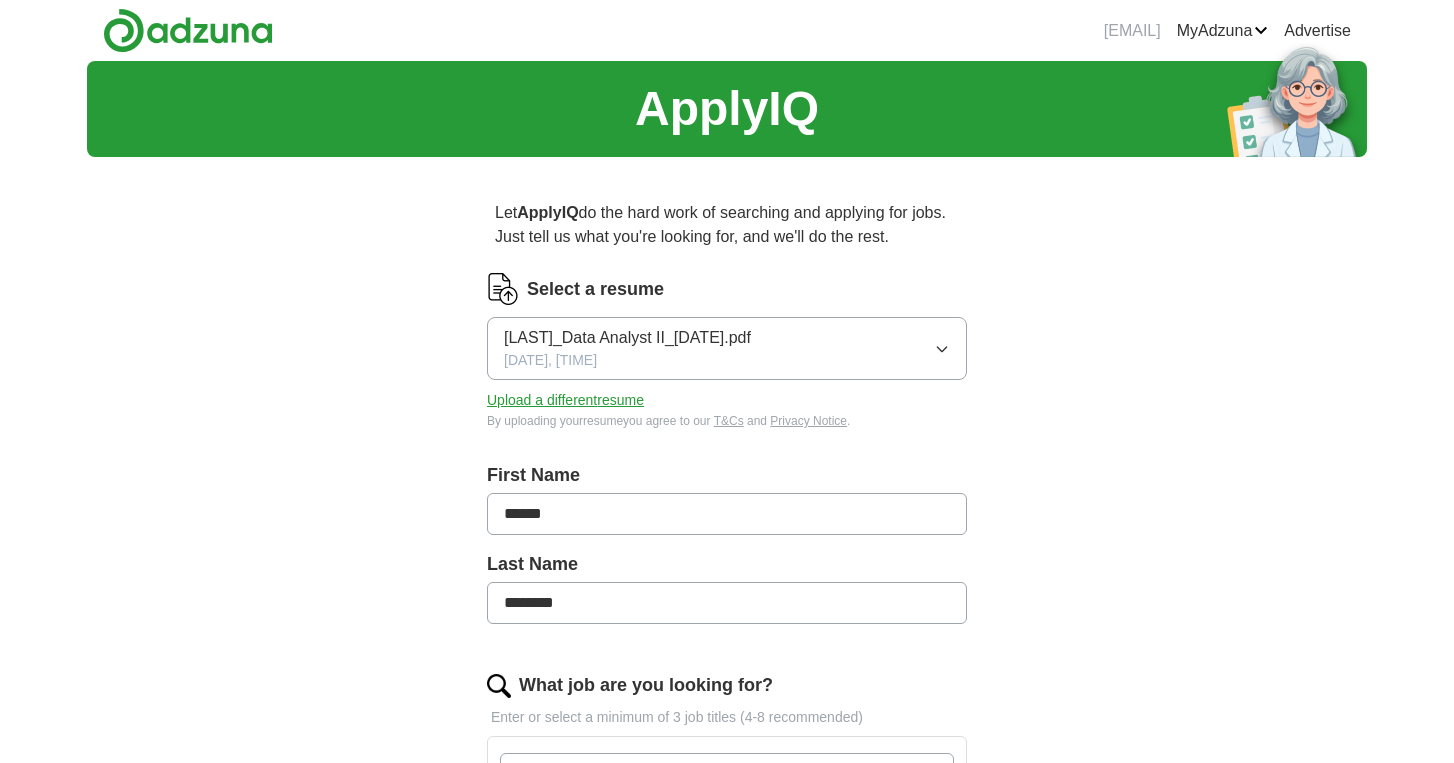 scroll, scrollTop: 0, scrollLeft: 0, axis: both 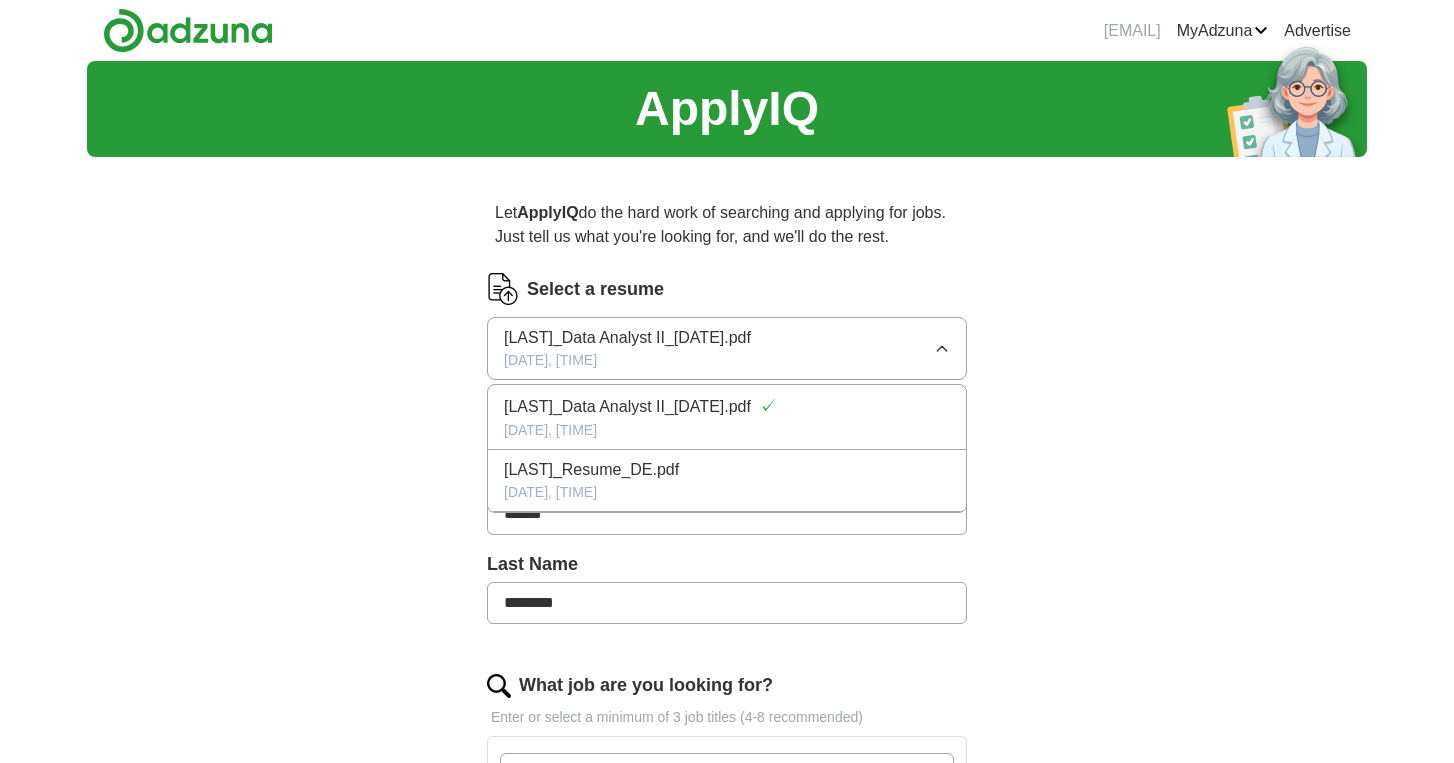 click on "[LAST]_Resume_DE.pdf" at bounding box center (727, 470) 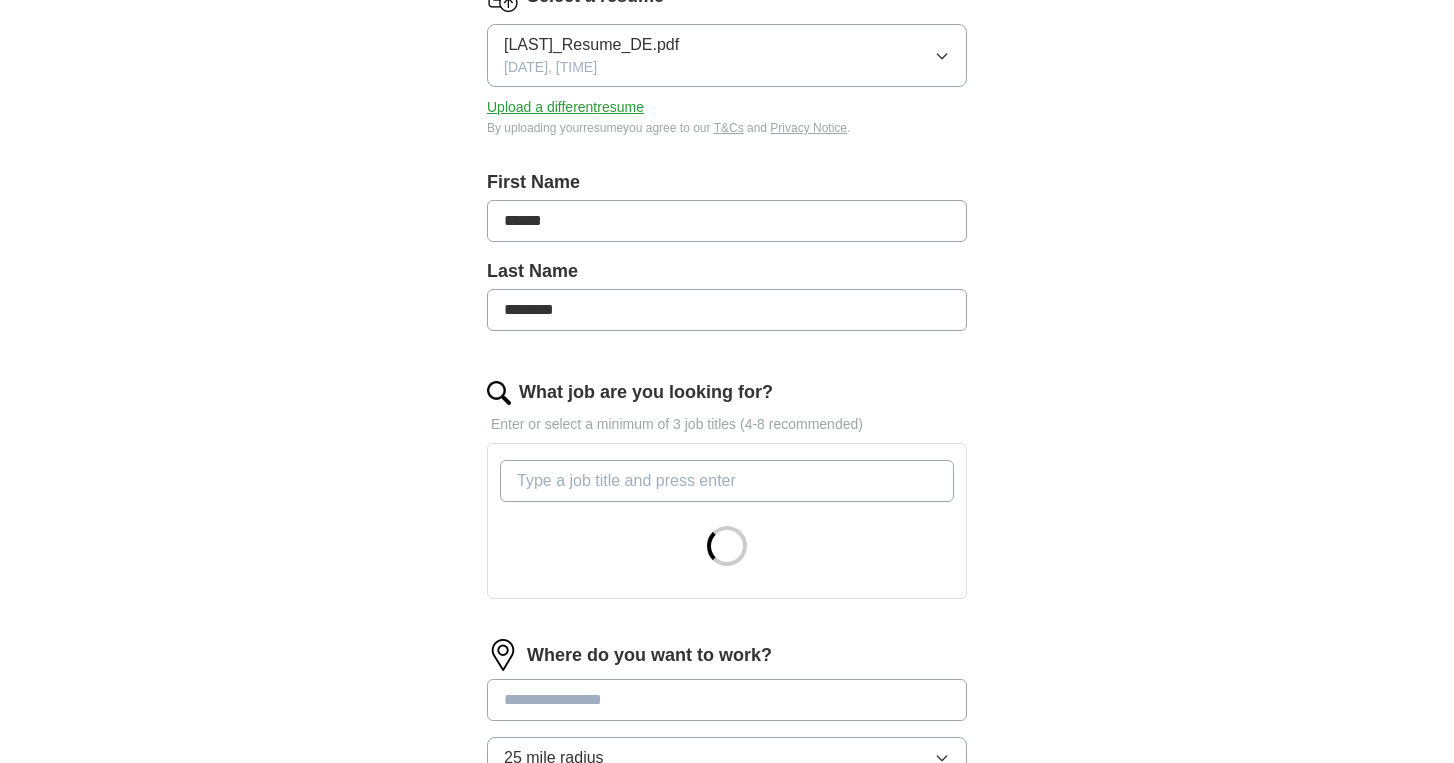 scroll, scrollTop: 295, scrollLeft: 0, axis: vertical 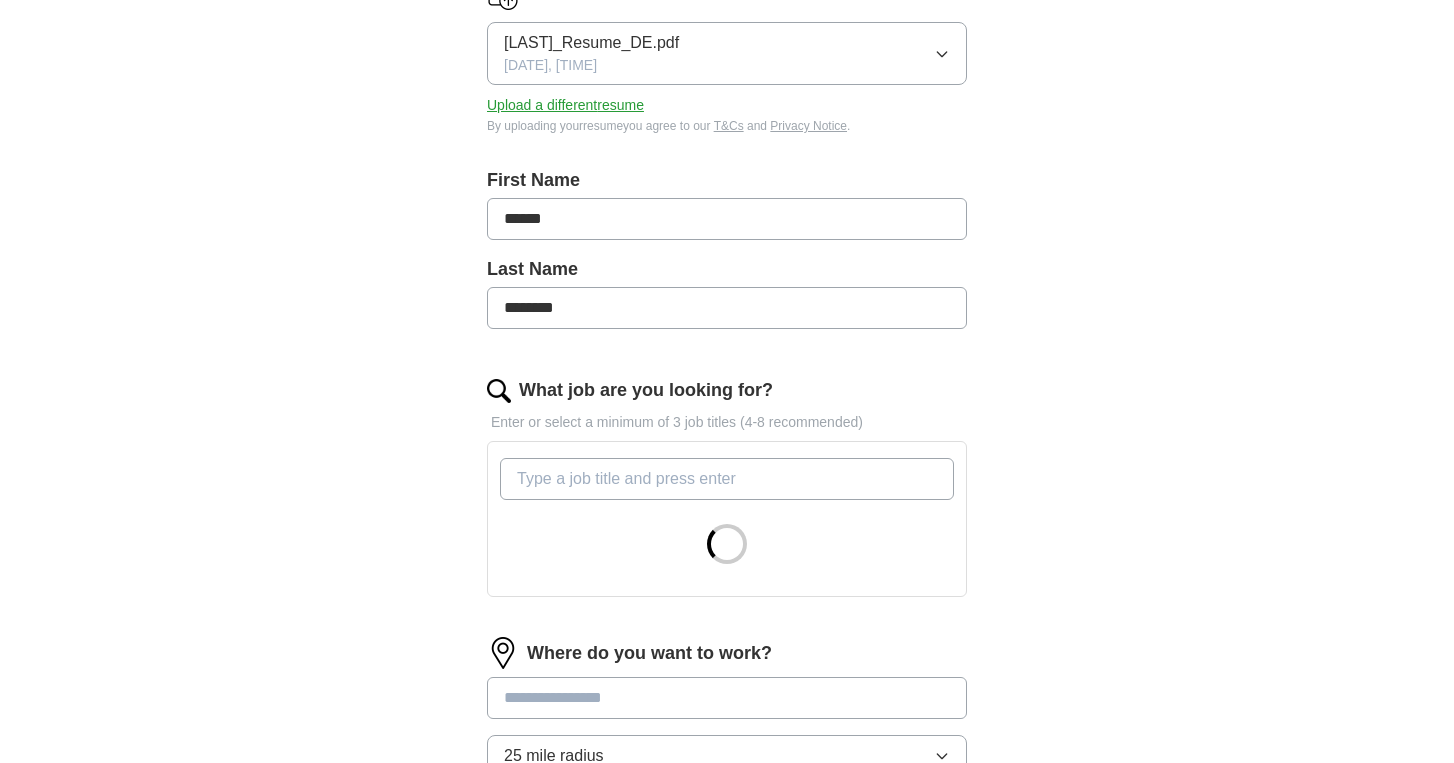 click on "What job are you looking for?" at bounding box center [727, 479] 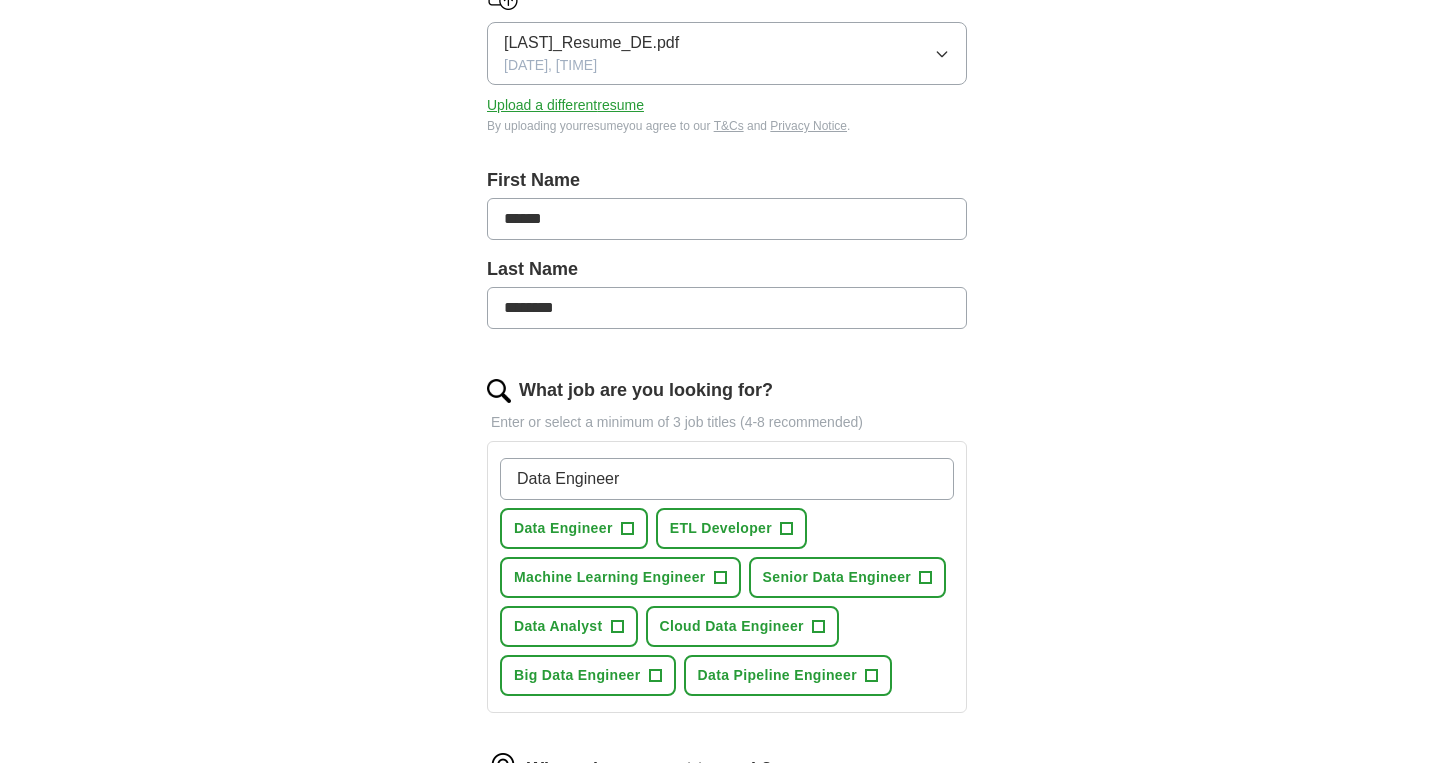 type on "Data Engineer" 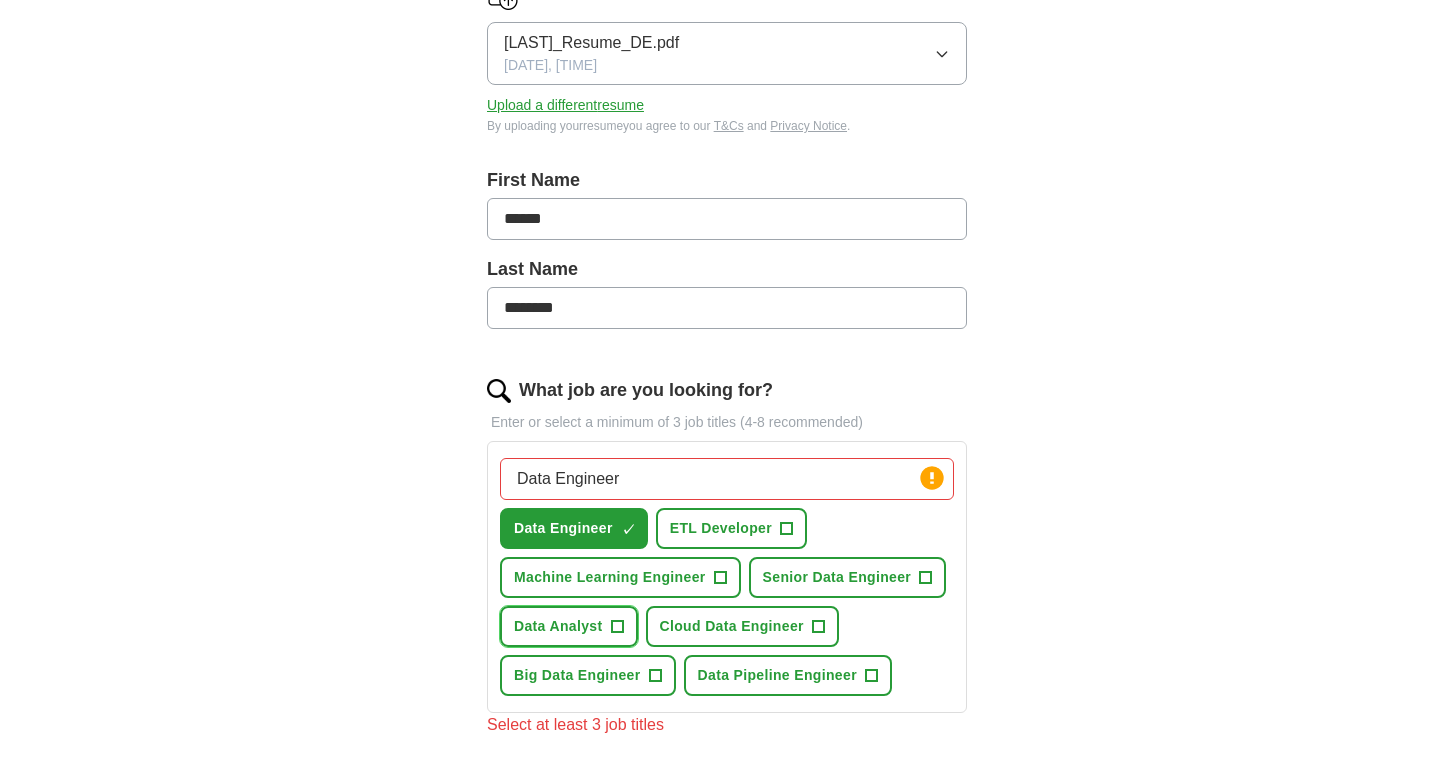 click on "+" at bounding box center (617, 627) 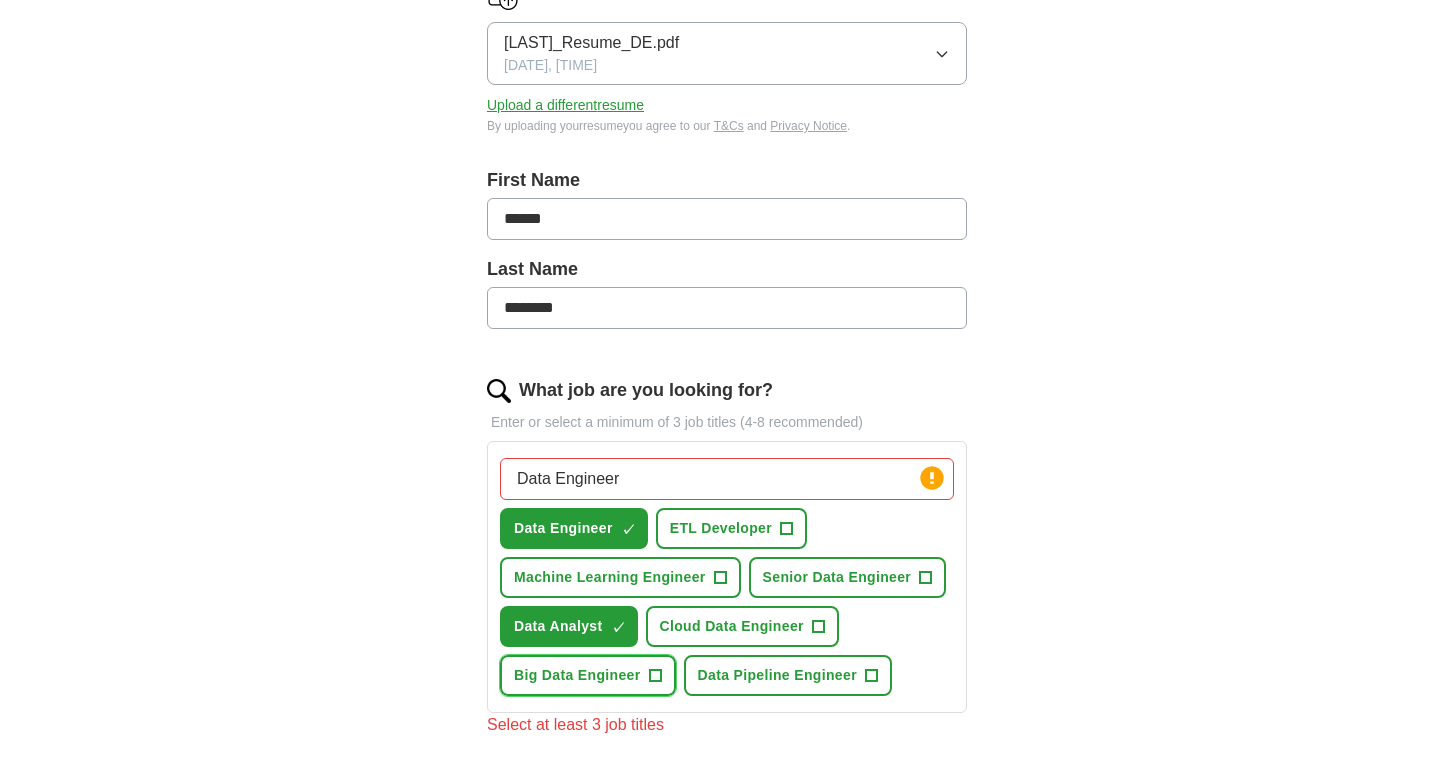 click on "+" at bounding box center [655, 676] 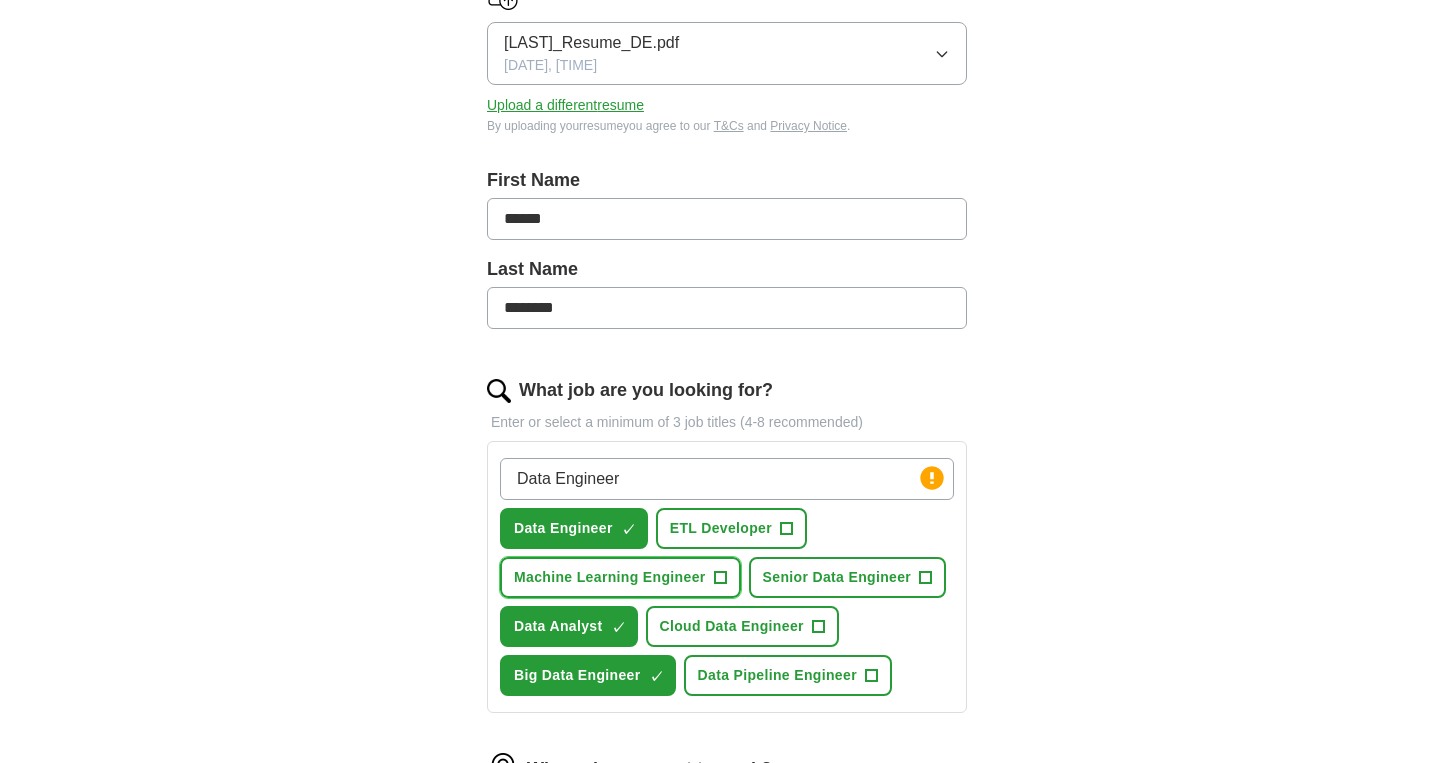 click on "+" at bounding box center [720, 578] 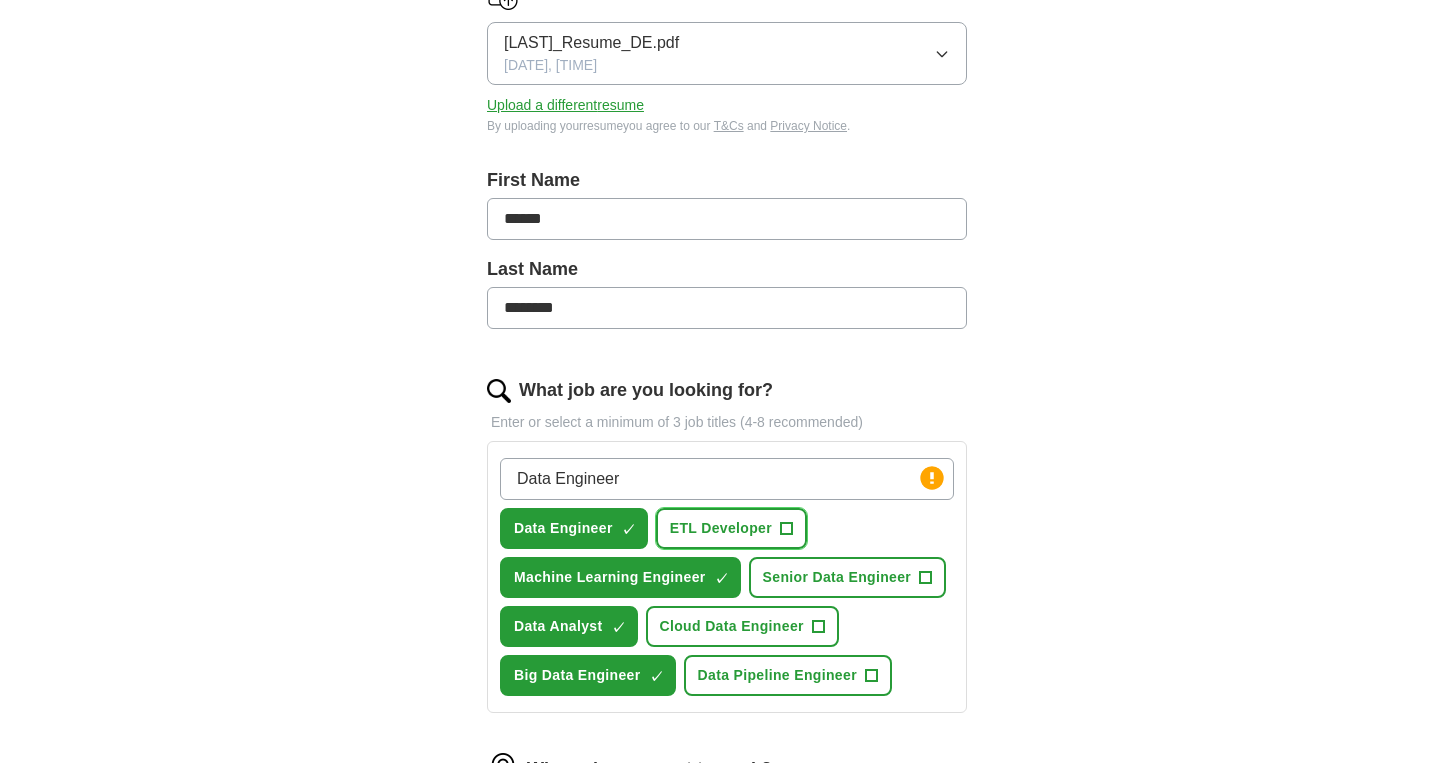 click on "+" at bounding box center [787, 529] 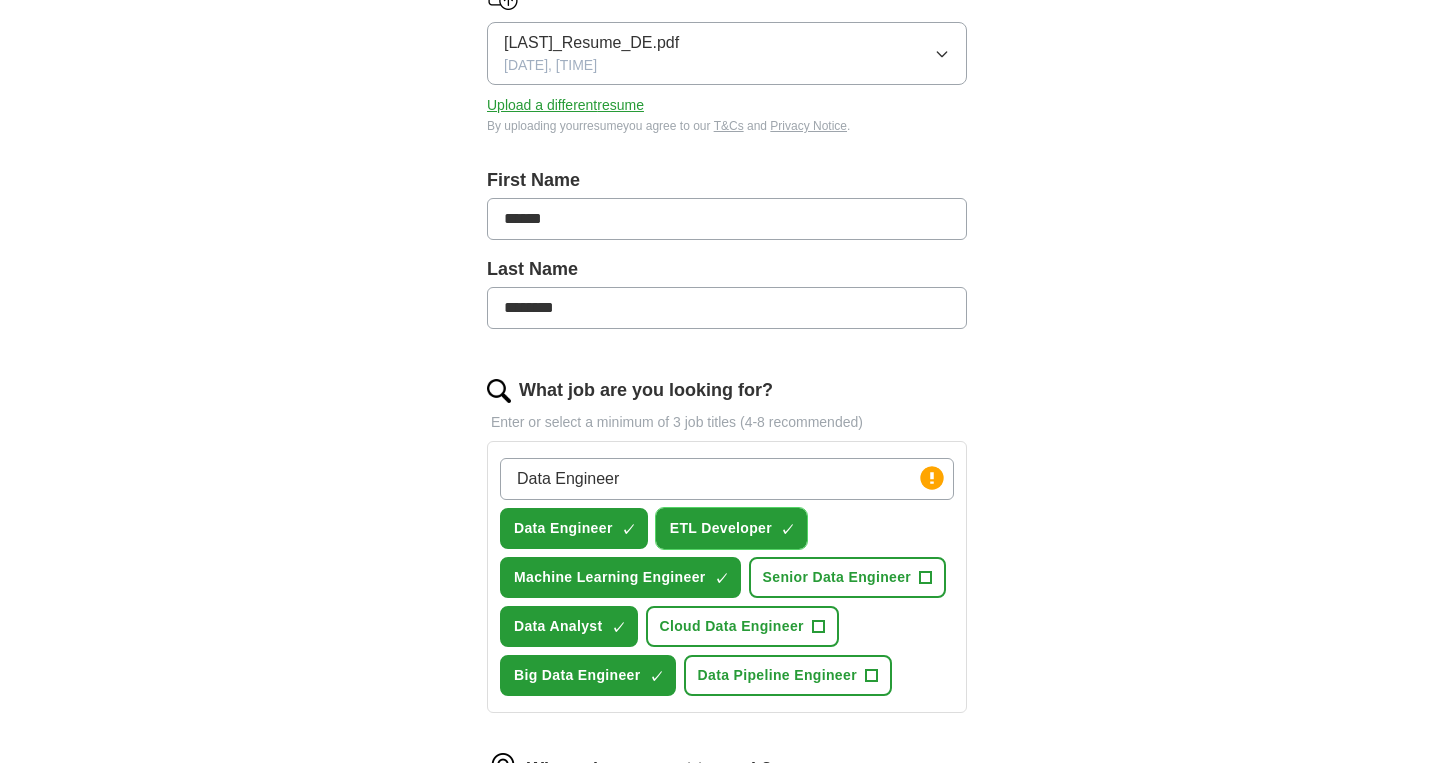 click on "+" at bounding box center (818, 627) 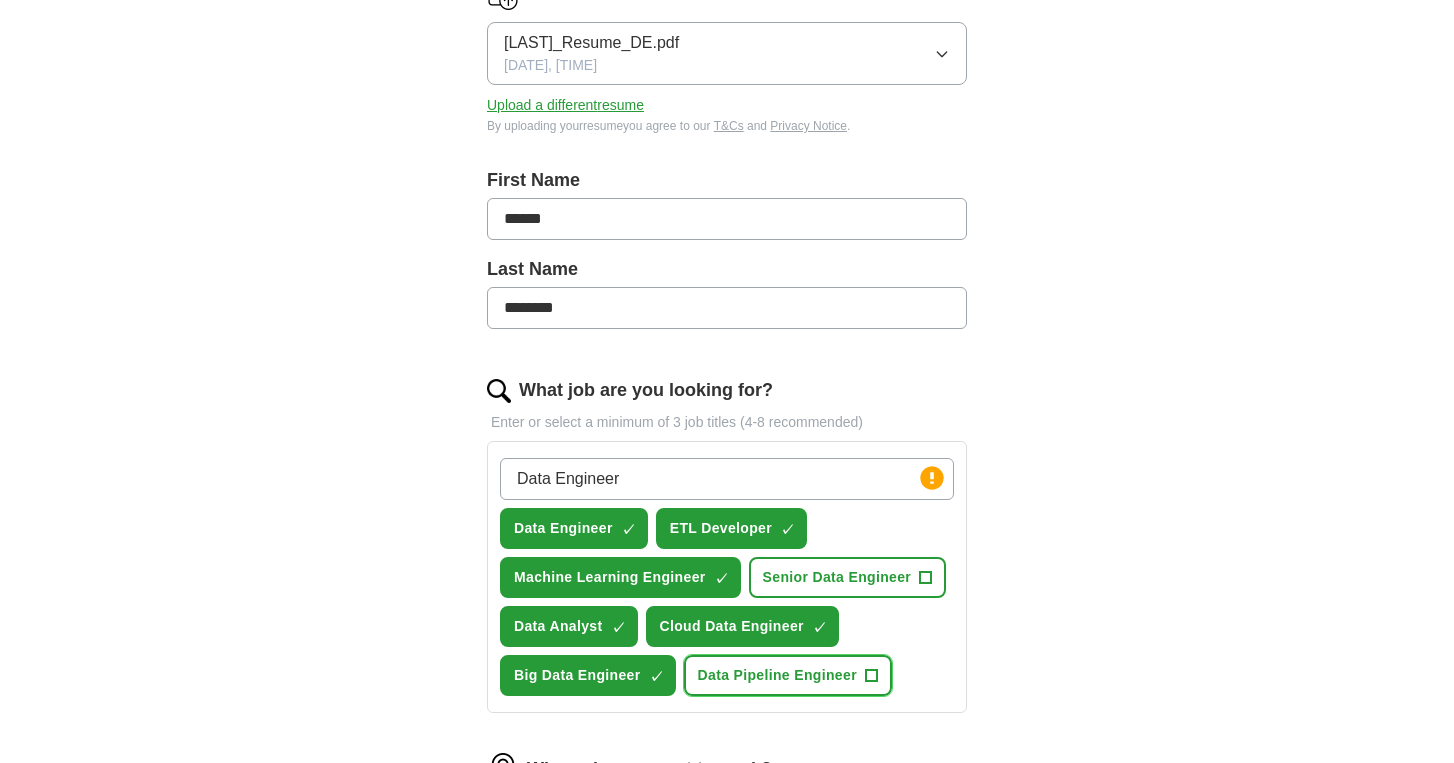 click on "Data Pipeline Engineer +" at bounding box center [788, 675] 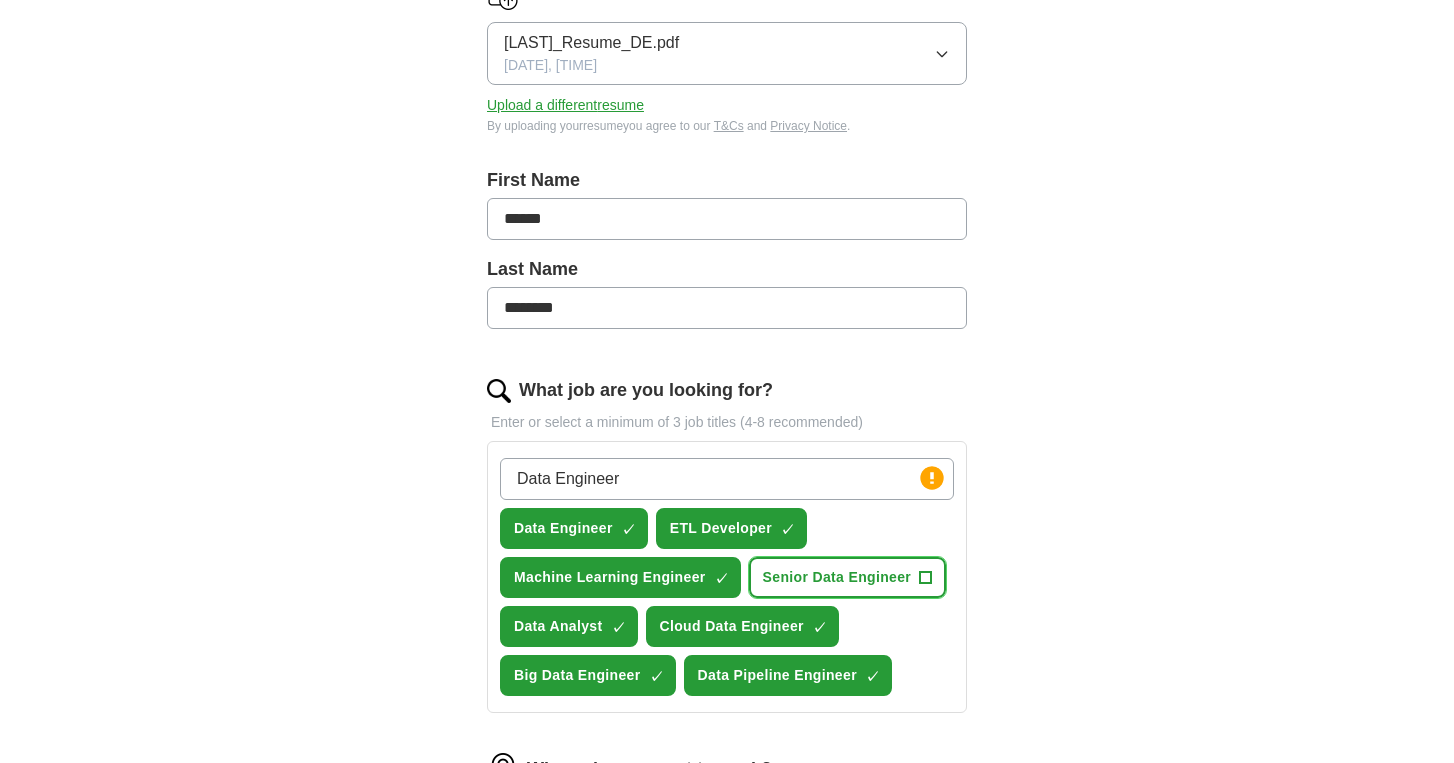 click on "Senior Data Engineer" at bounding box center (837, 577) 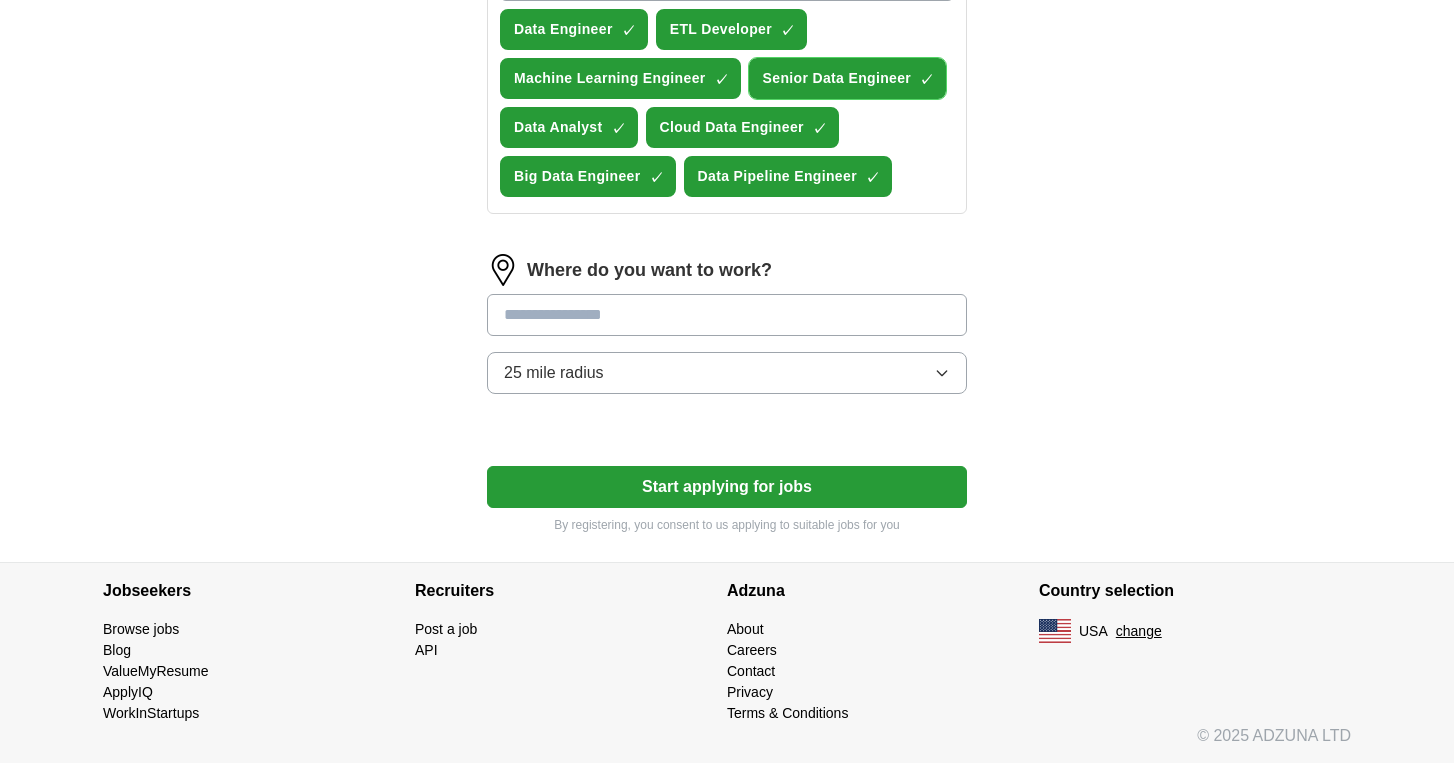 scroll, scrollTop: 795, scrollLeft: 0, axis: vertical 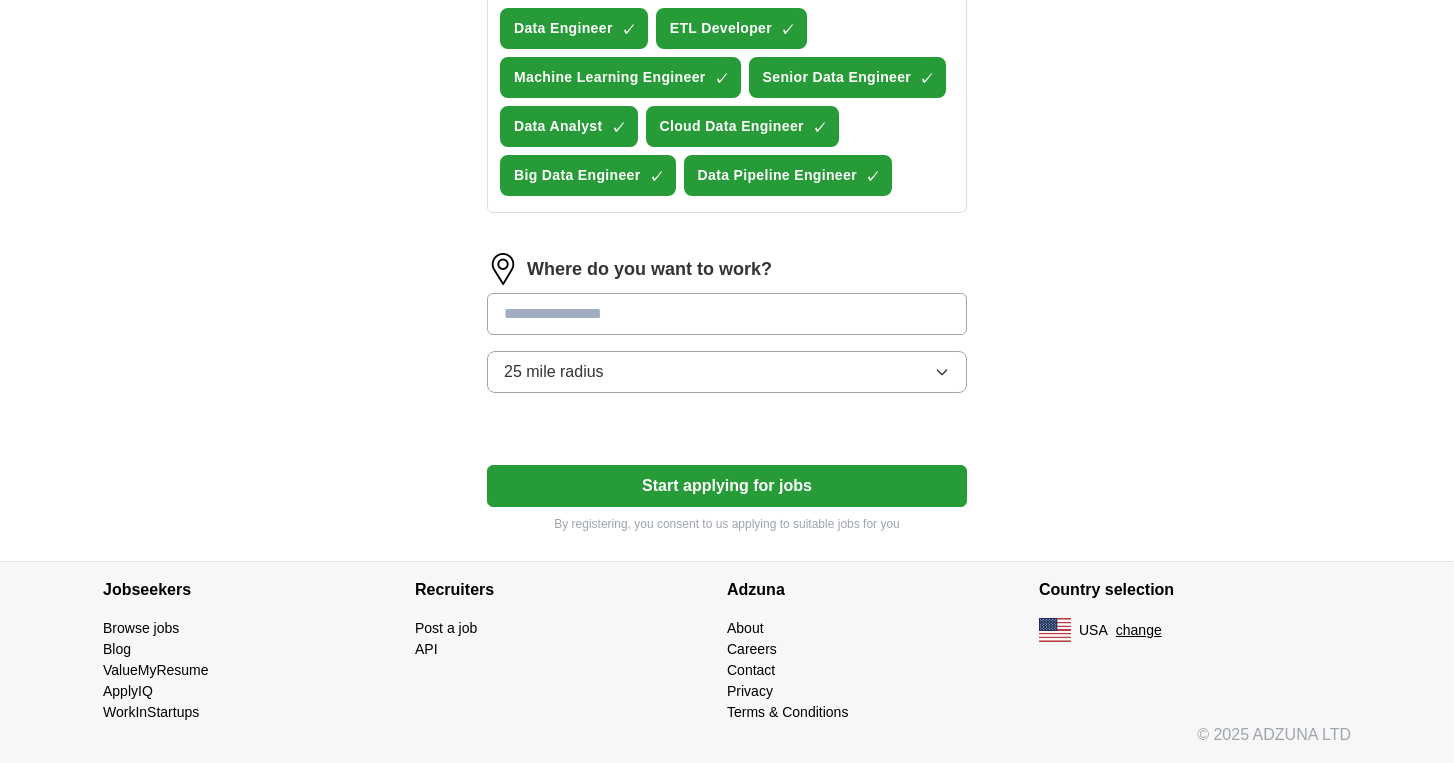 click at bounding box center [727, 314] 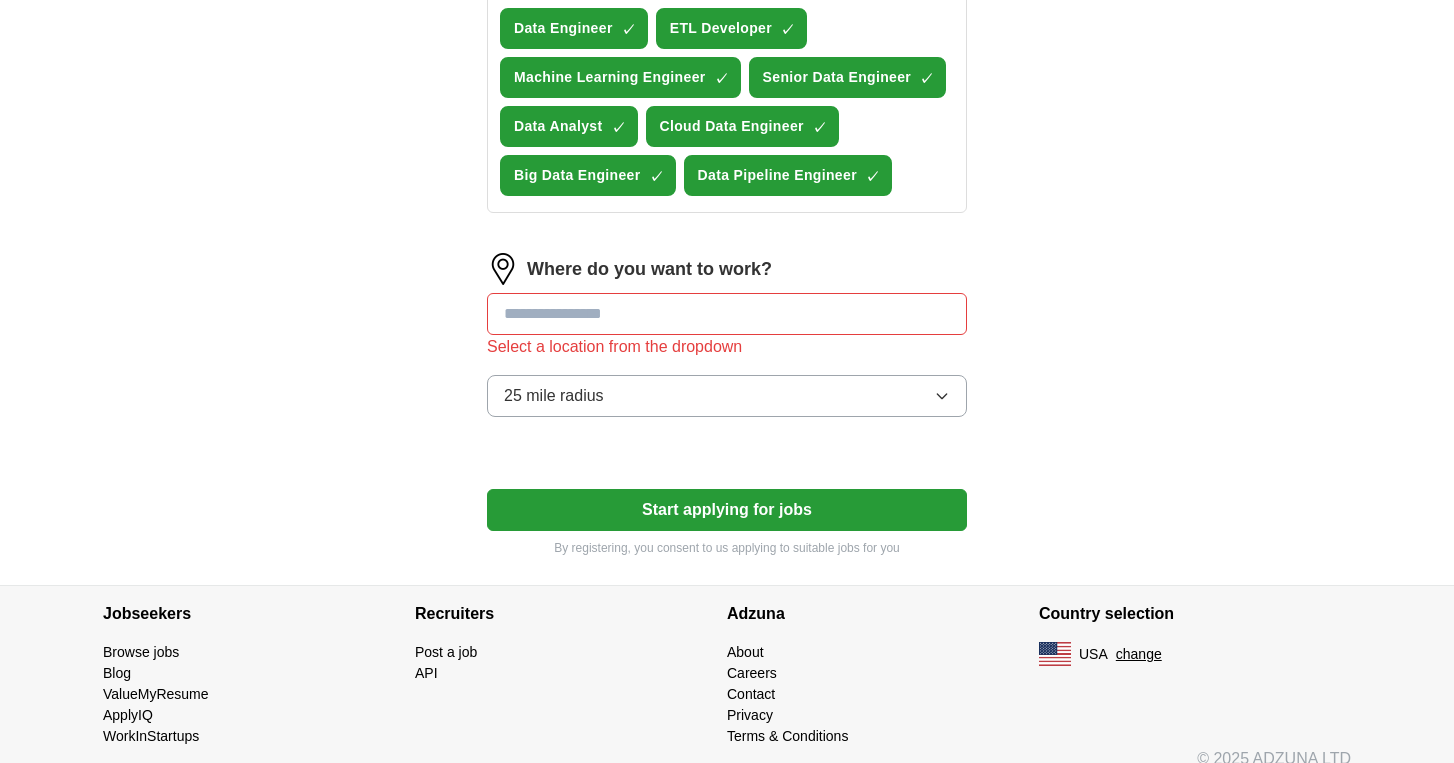 click on "25 mile radius" at bounding box center (554, 396) 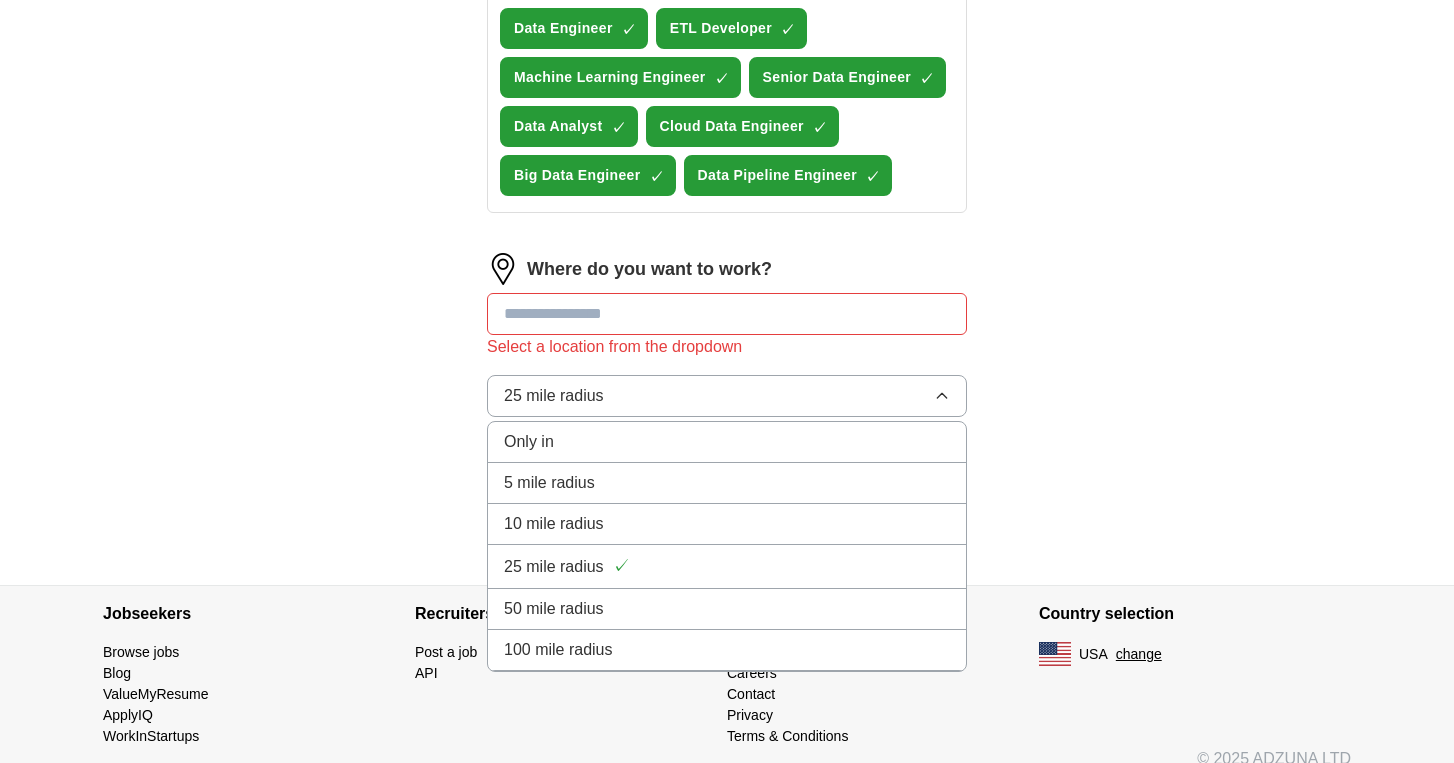 scroll, scrollTop: 819, scrollLeft: 0, axis: vertical 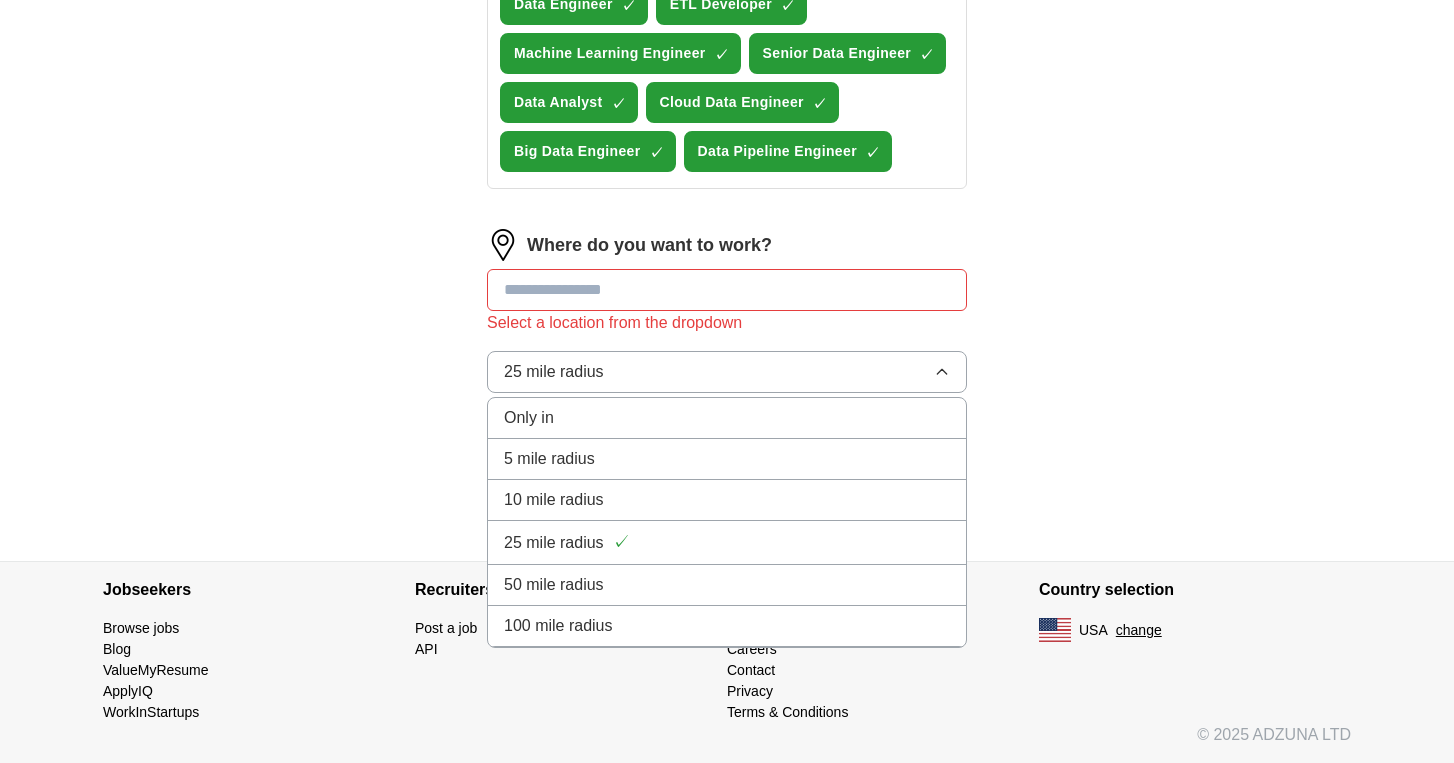 click on "100 mile radius" at bounding box center [558, 626] 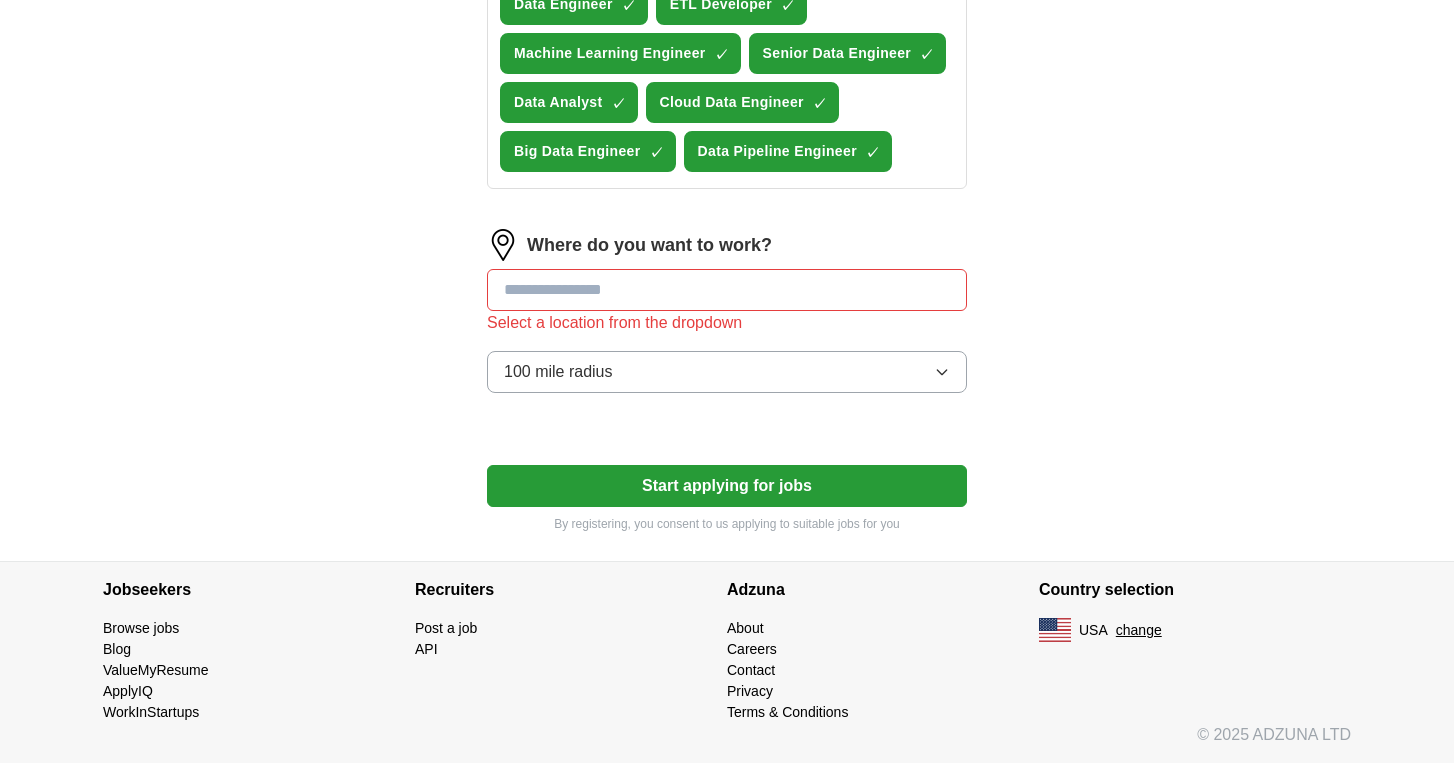 click at bounding box center [727, 290] 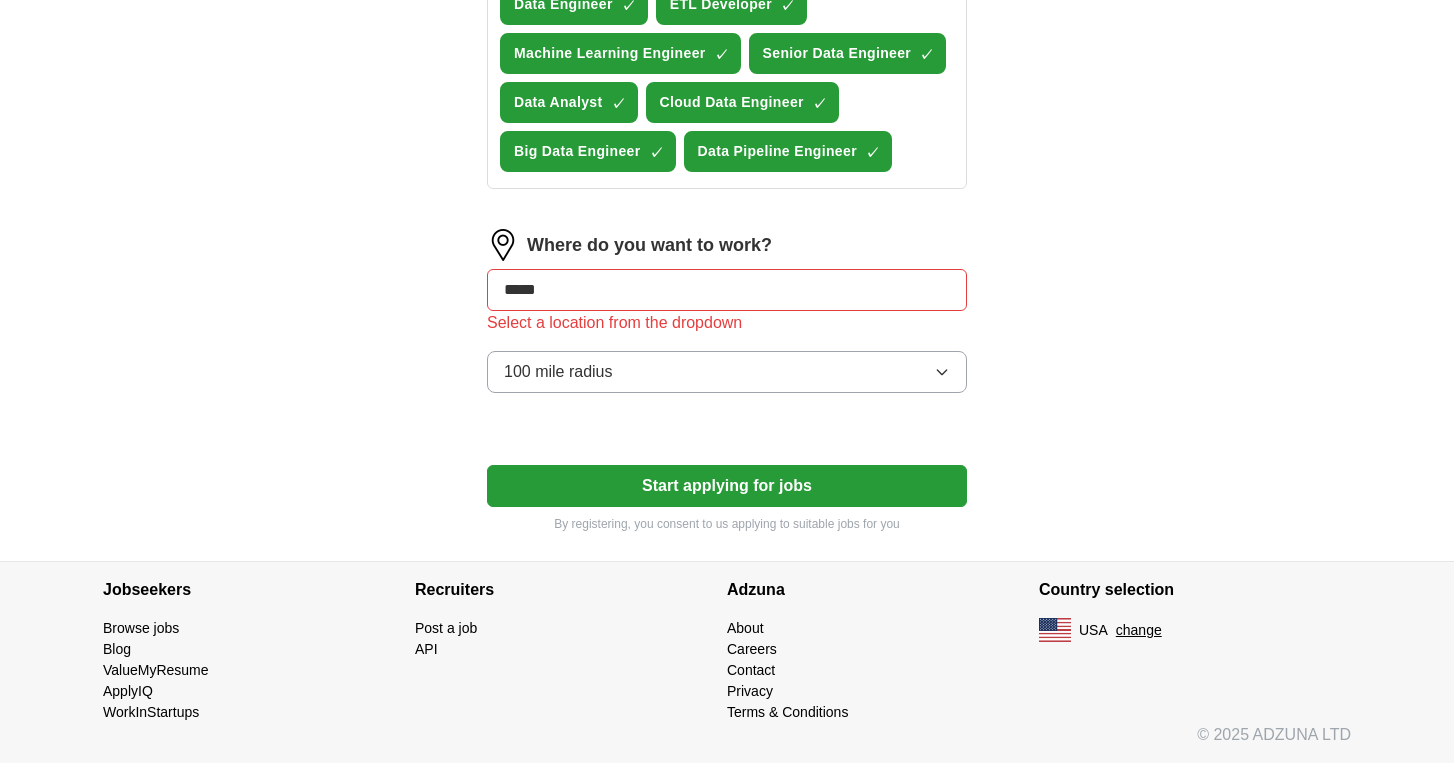 type on "******" 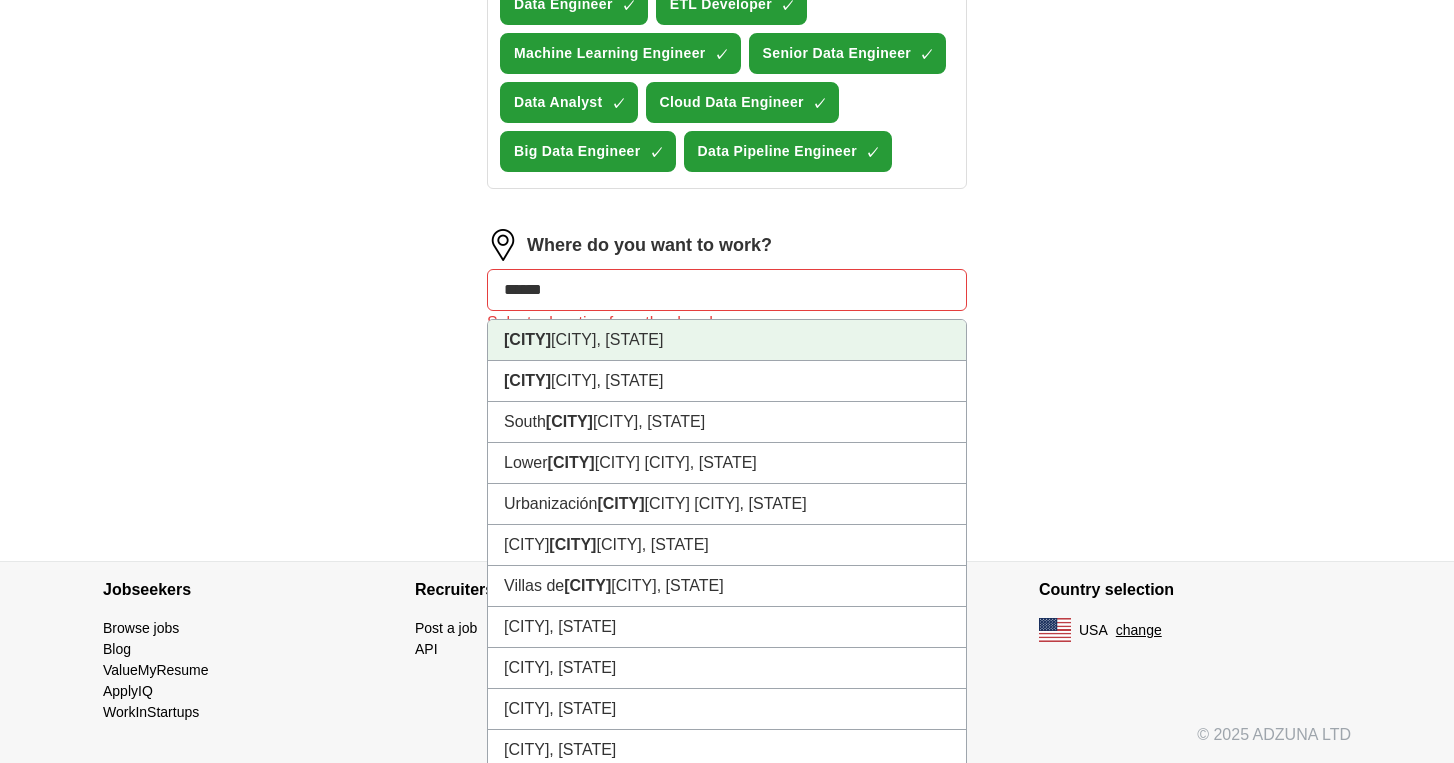 click on "[CITY] [CITY], [STATE]" at bounding box center [727, 340] 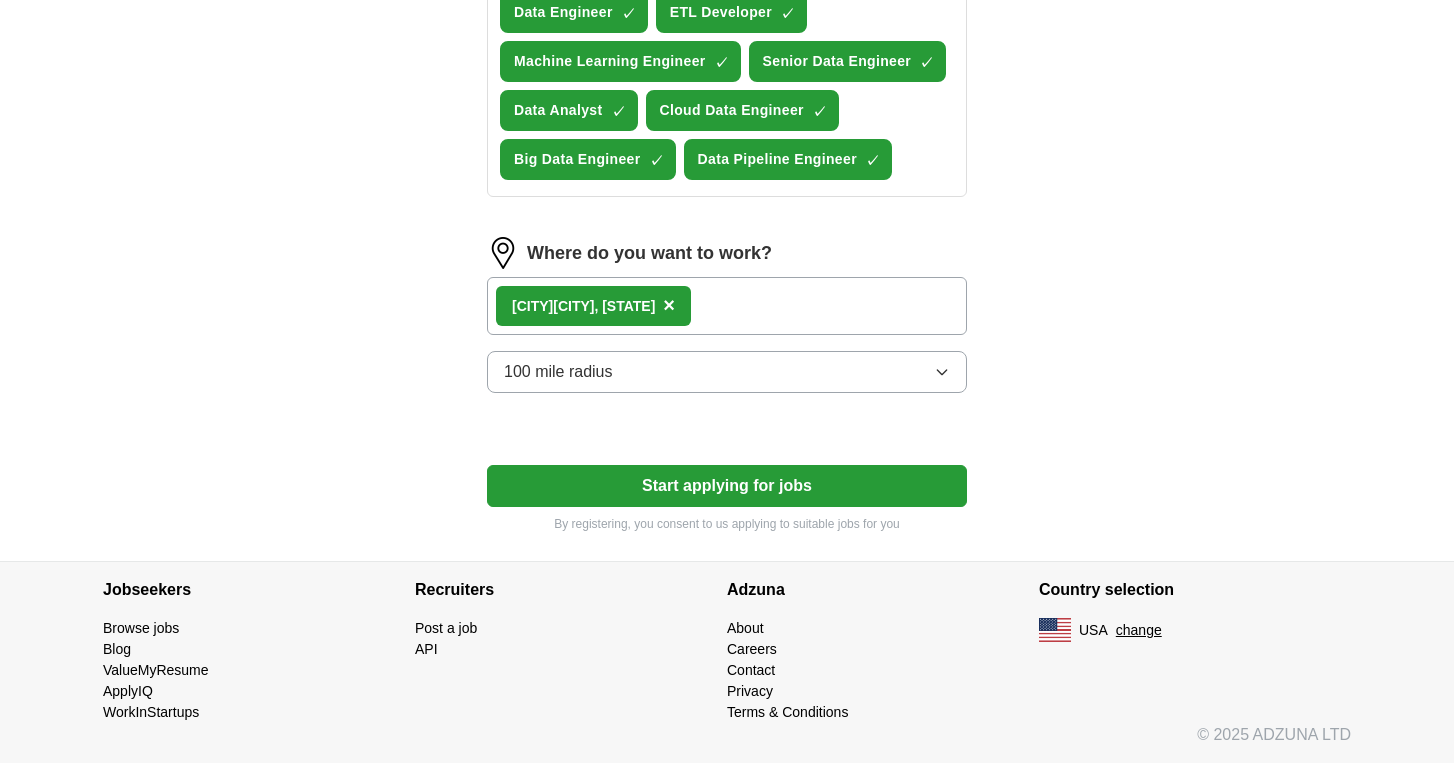 scroll, scrollTop: 811, scrollLeft: 0, axis: vertical 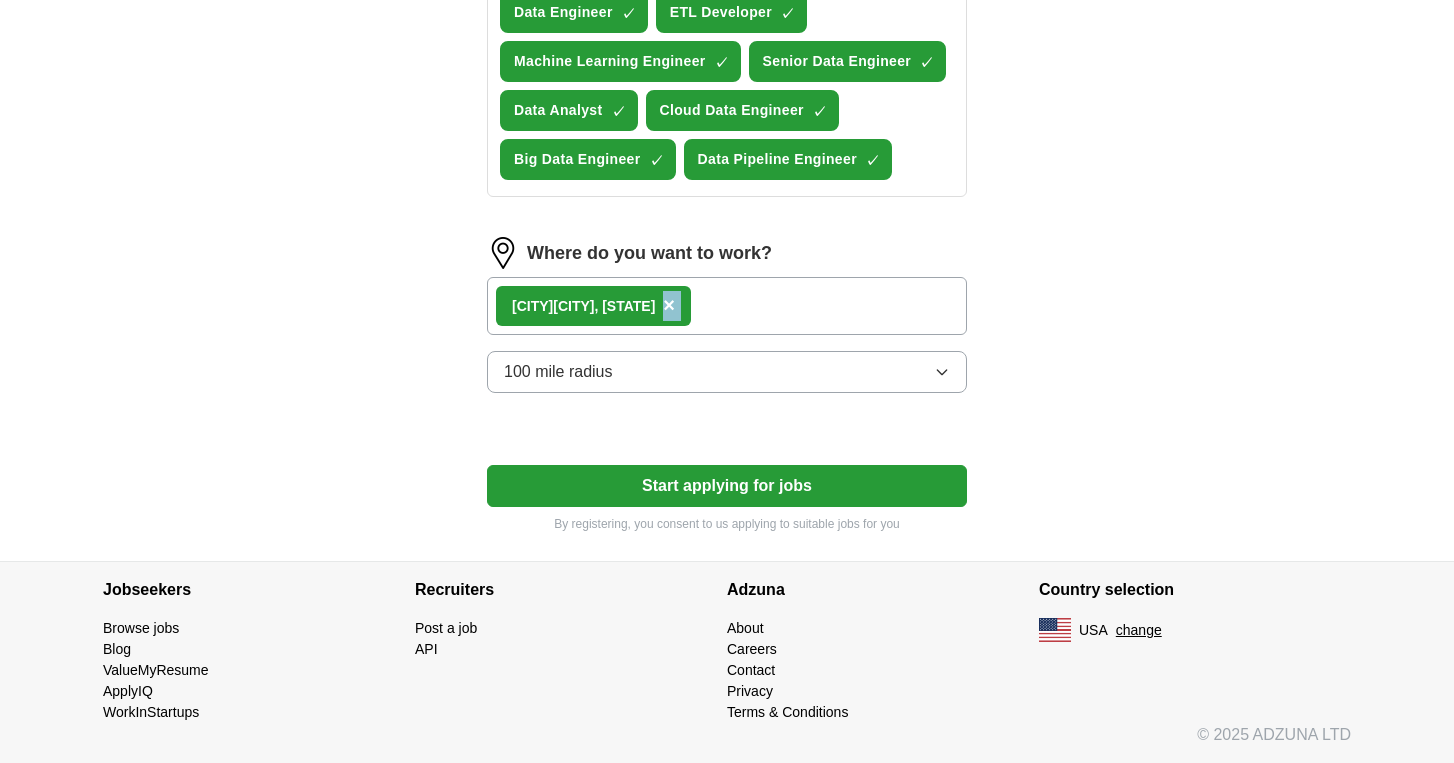 click on "[CITY] [CITY], [STATE] ×" at bounding box center (727, 306) 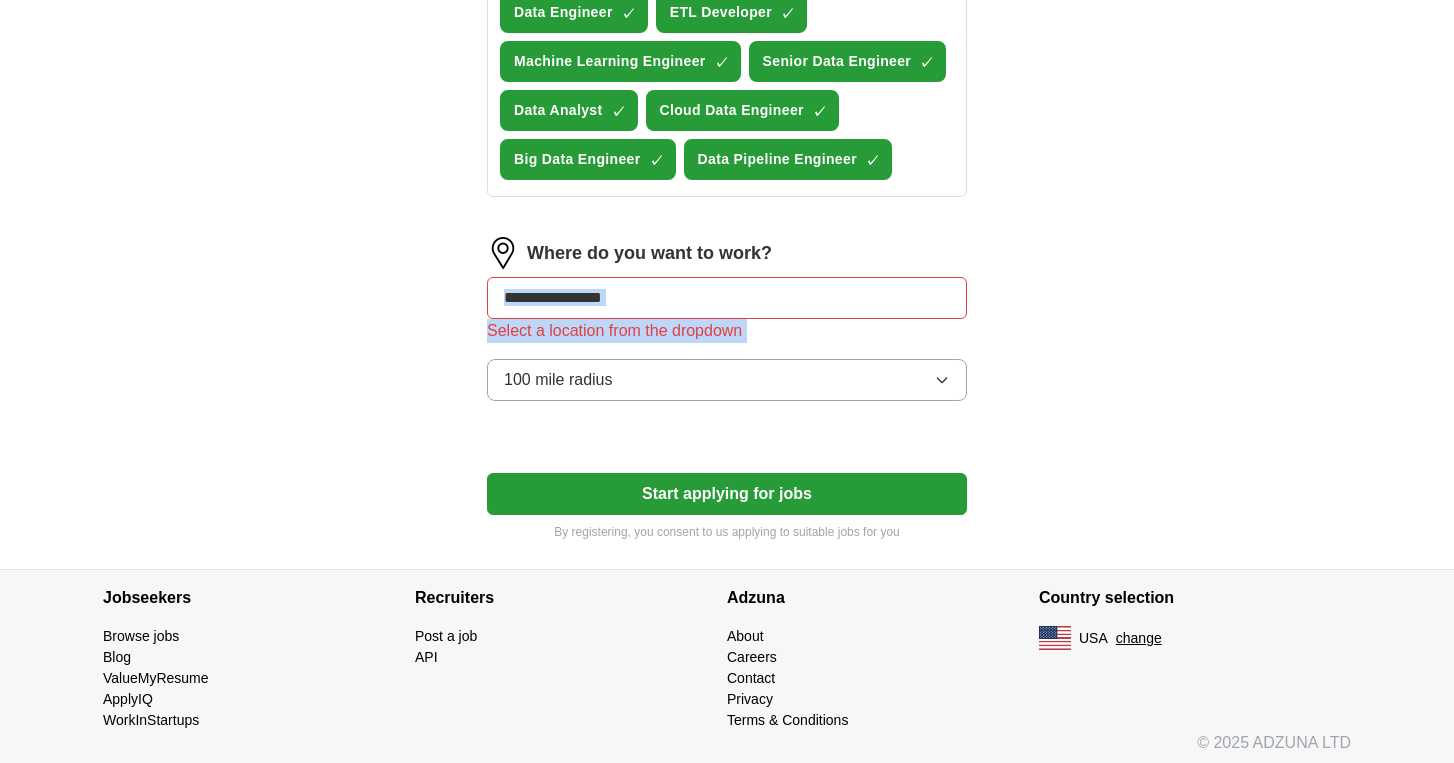 click on "ApplyIQ Let ApplyIQ do the hard work of searching and applying for jobs. Just tell us what you're looking for, and we'll do the rest. Select a resume [LAST]_Resume_DE.pdf [DATE], [TIME] Upload a different resume By uploading your resume you agree to our T&Cs and Privacy Notice. First Name ****** Last Name ******** What job are you looking for? Enter or select a minimum of 3 job titles (4-8 recommended) Data Engineer Press return to add title Data Engineer ✓ × ETL Developer ✓ × Machine Learning Engineer ✓ × Senior Data Engineer ✓ × Data Analyst ✓ × Cloud Data Engineer ✓ × Big Data Engineer ✓ × Data Pipeline Engineer ✓ × Where do you want to work? Select a location from the dropdown 100 mile radius Start applying for jobs By registering, you consent to us applying to suitable jobs for you" at bounding box center [727, -91] 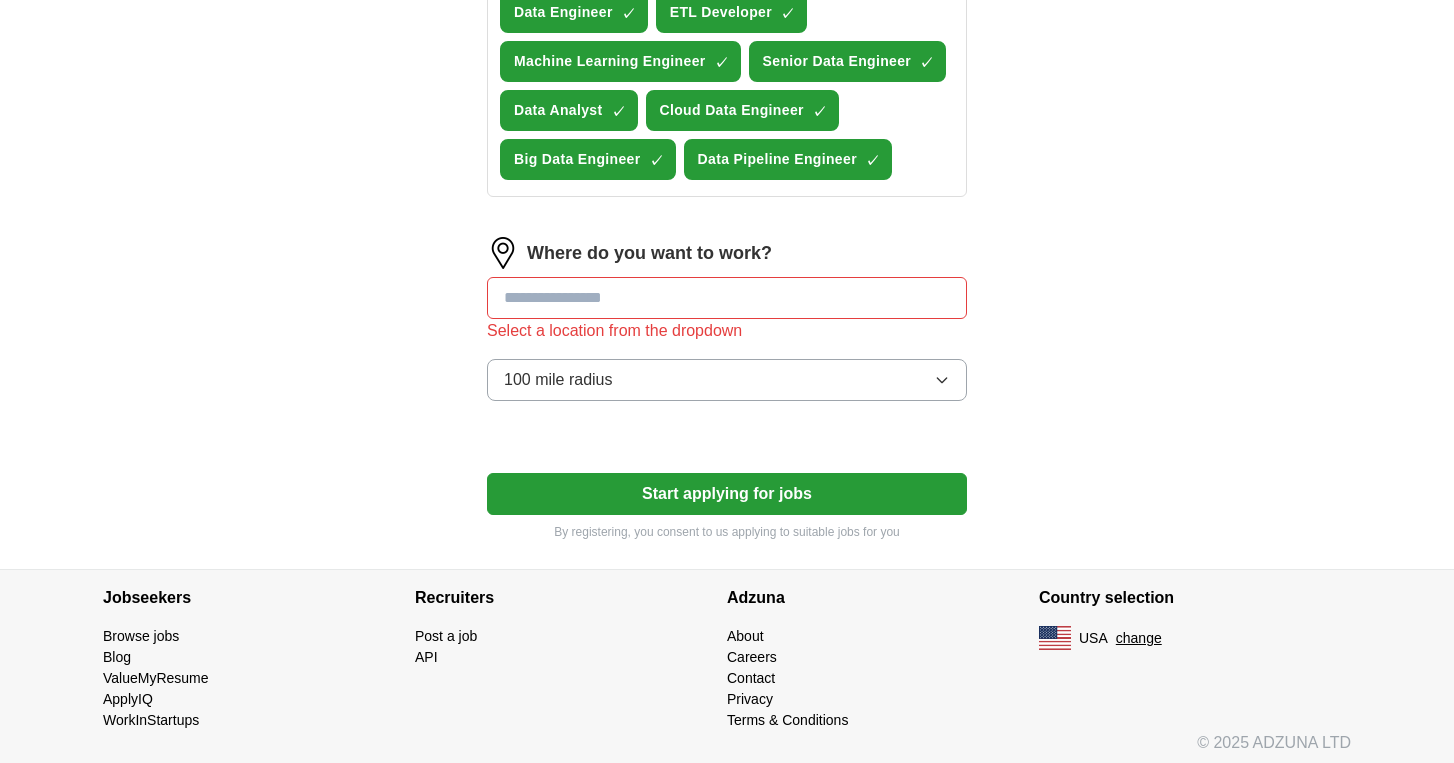 click on "Start applying for jobs" at bounding box center (727, 494) 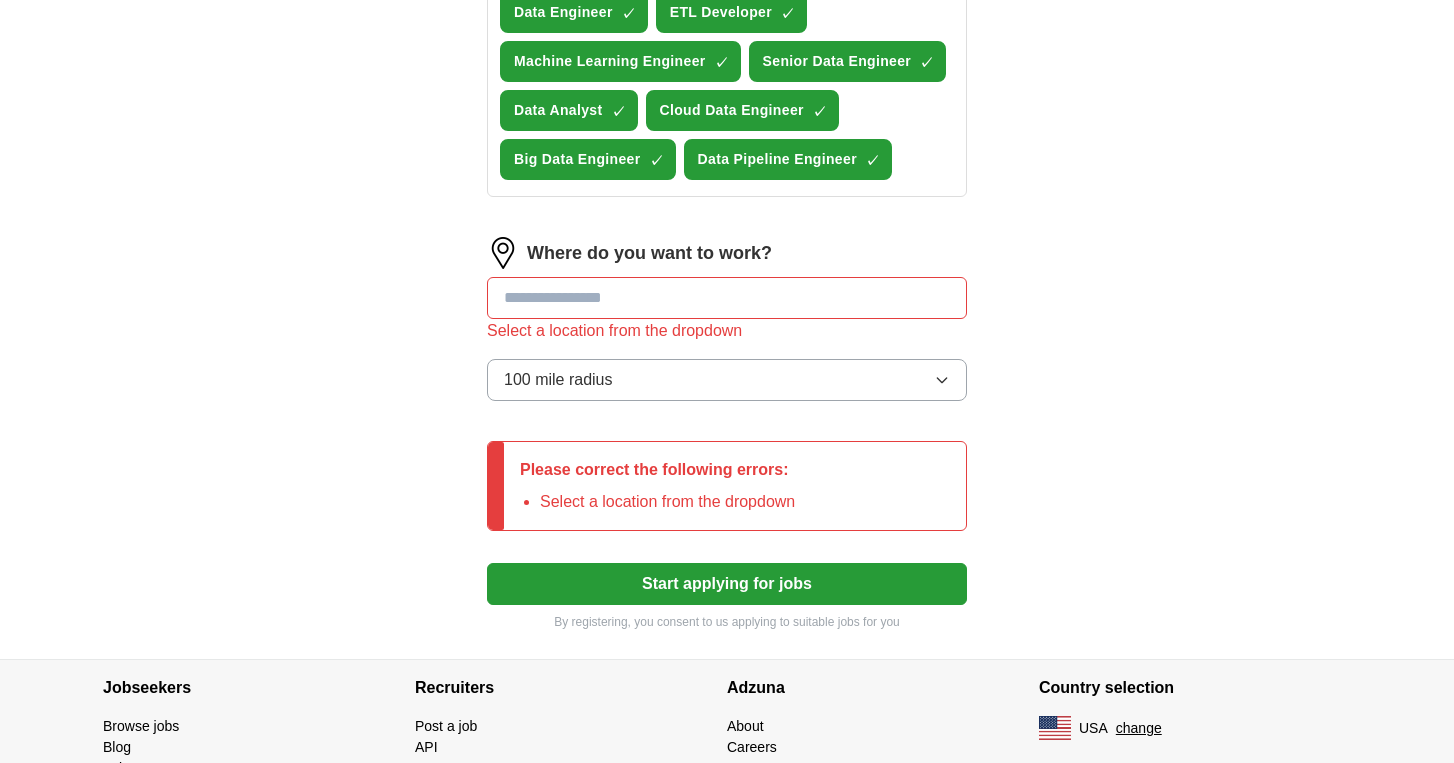 click on "100 mile radius" at bounding box center [558, 380] 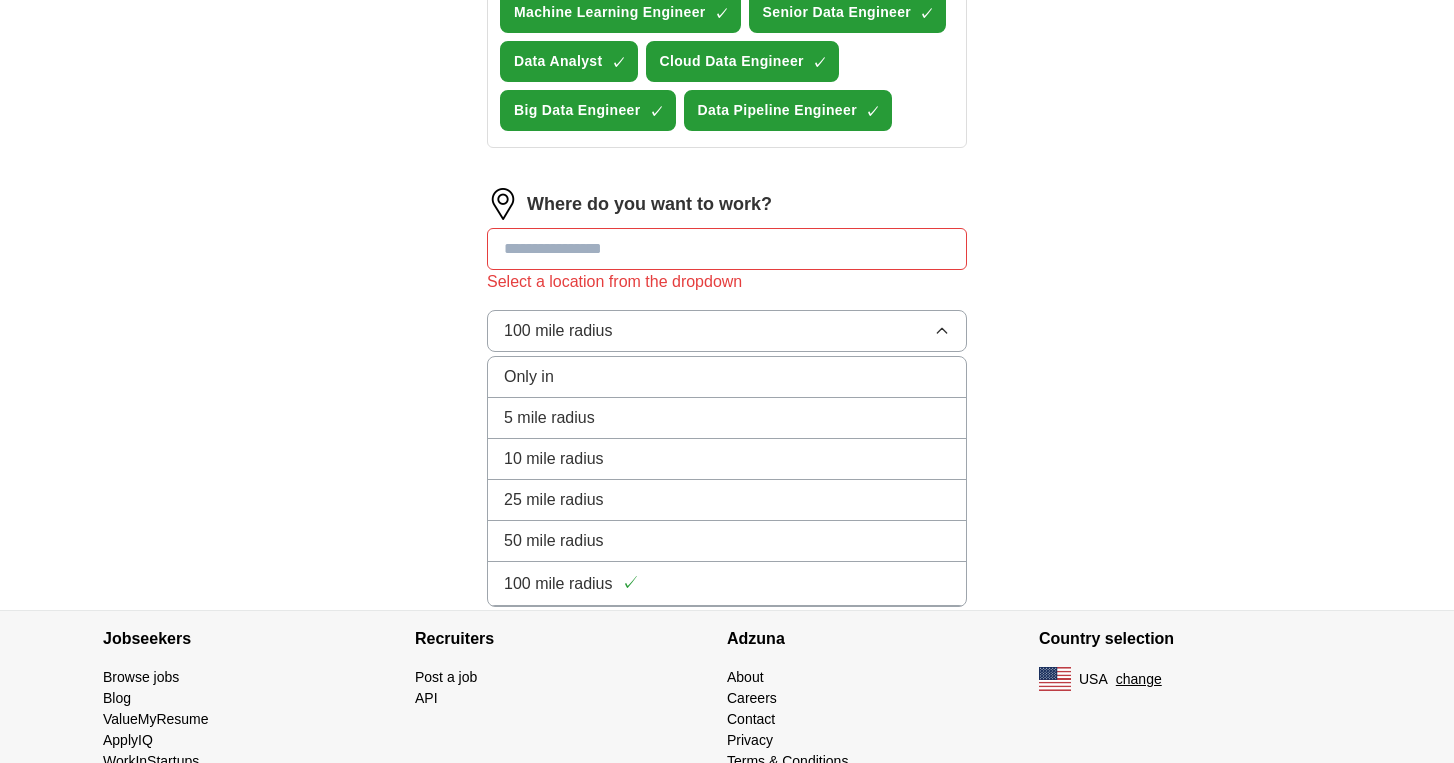 scroll, scrollTop: 909, scrollLeft: 0, axis: vertical 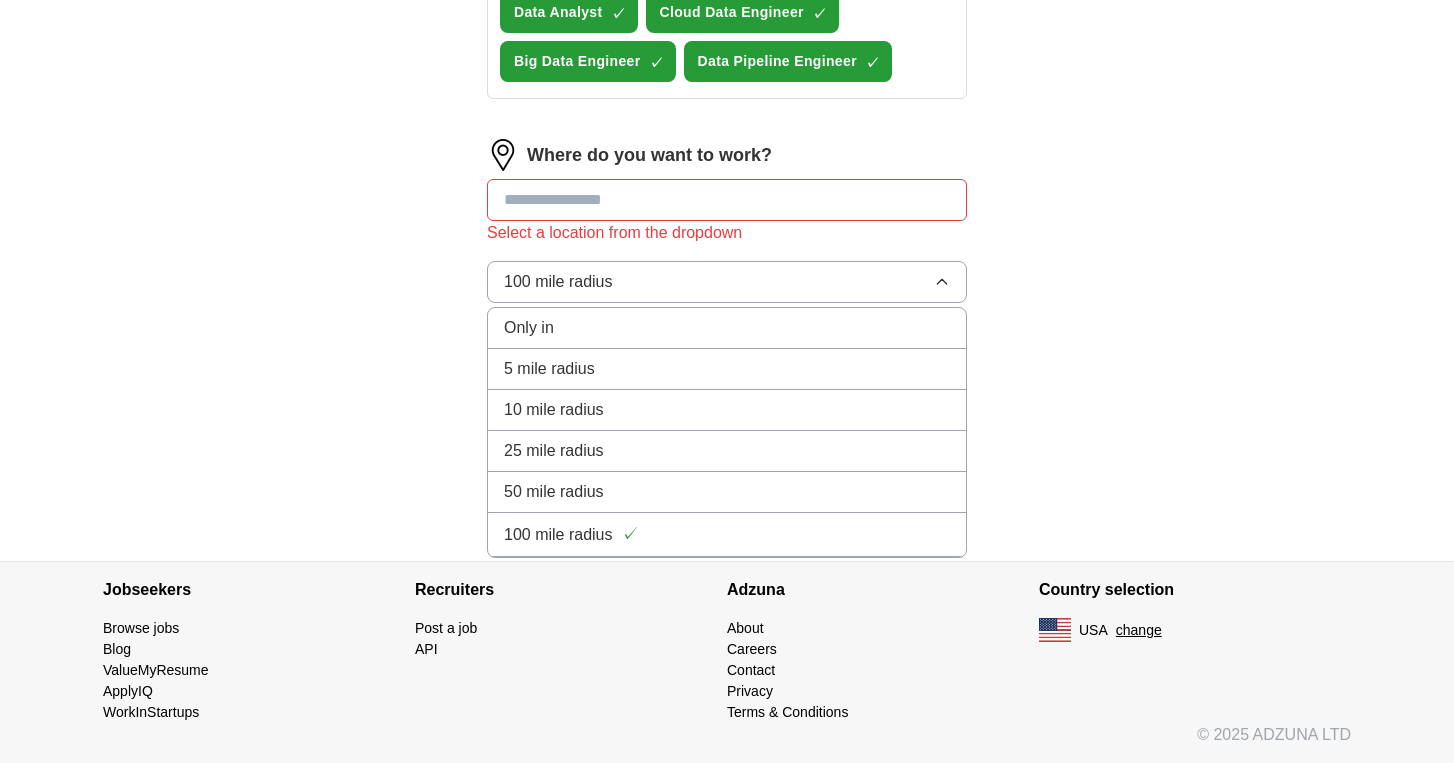 click on "✓" at bounding box center [630, 534] 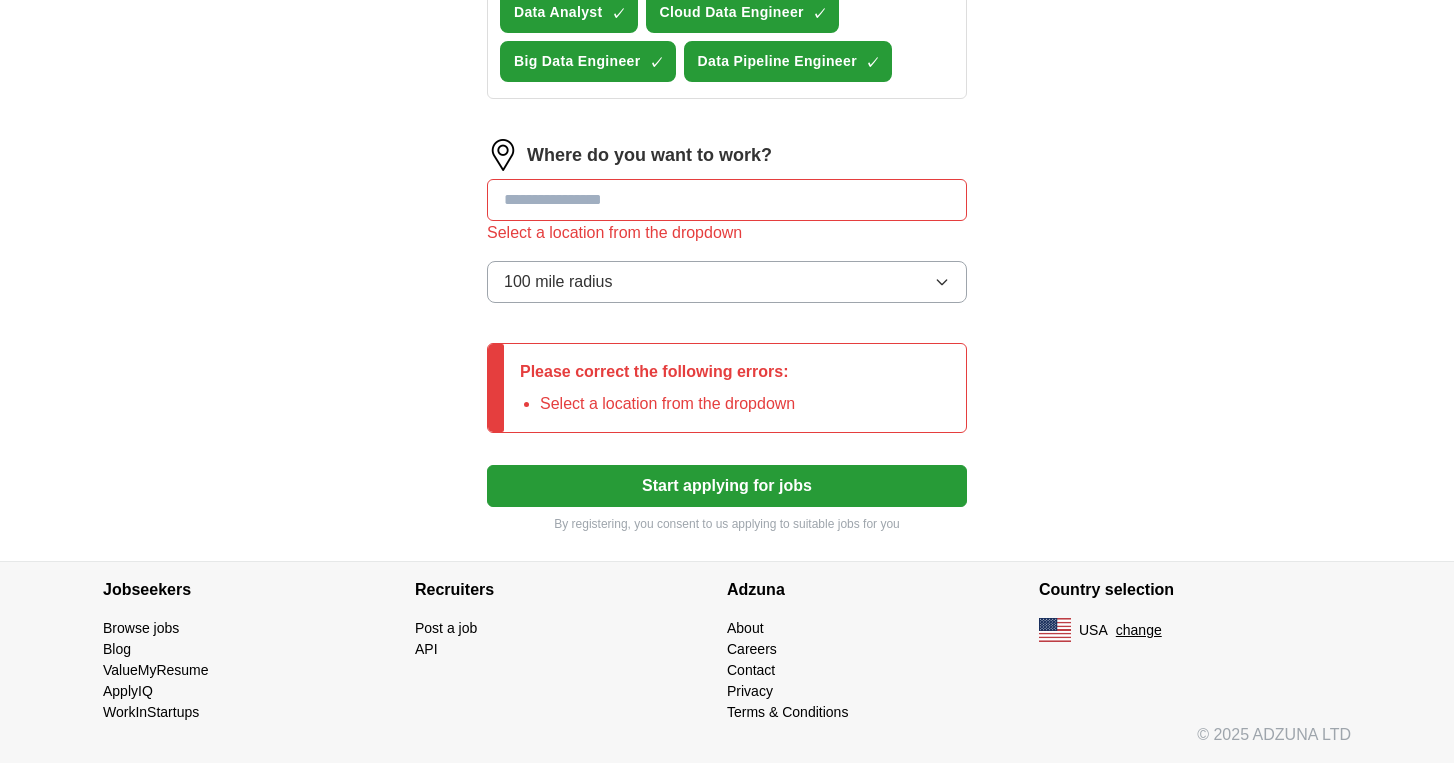 click at bounding box center [727, 200] 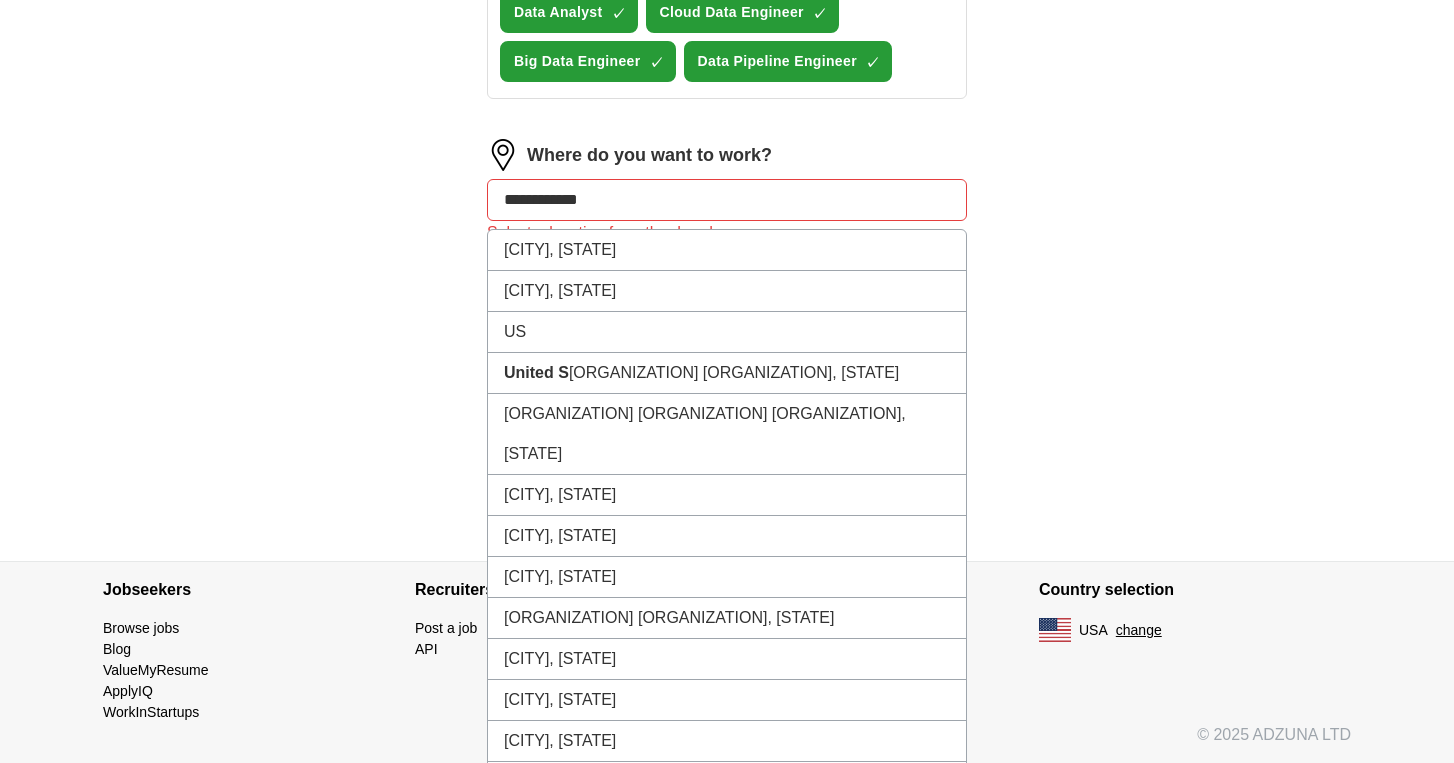 type on "**********" 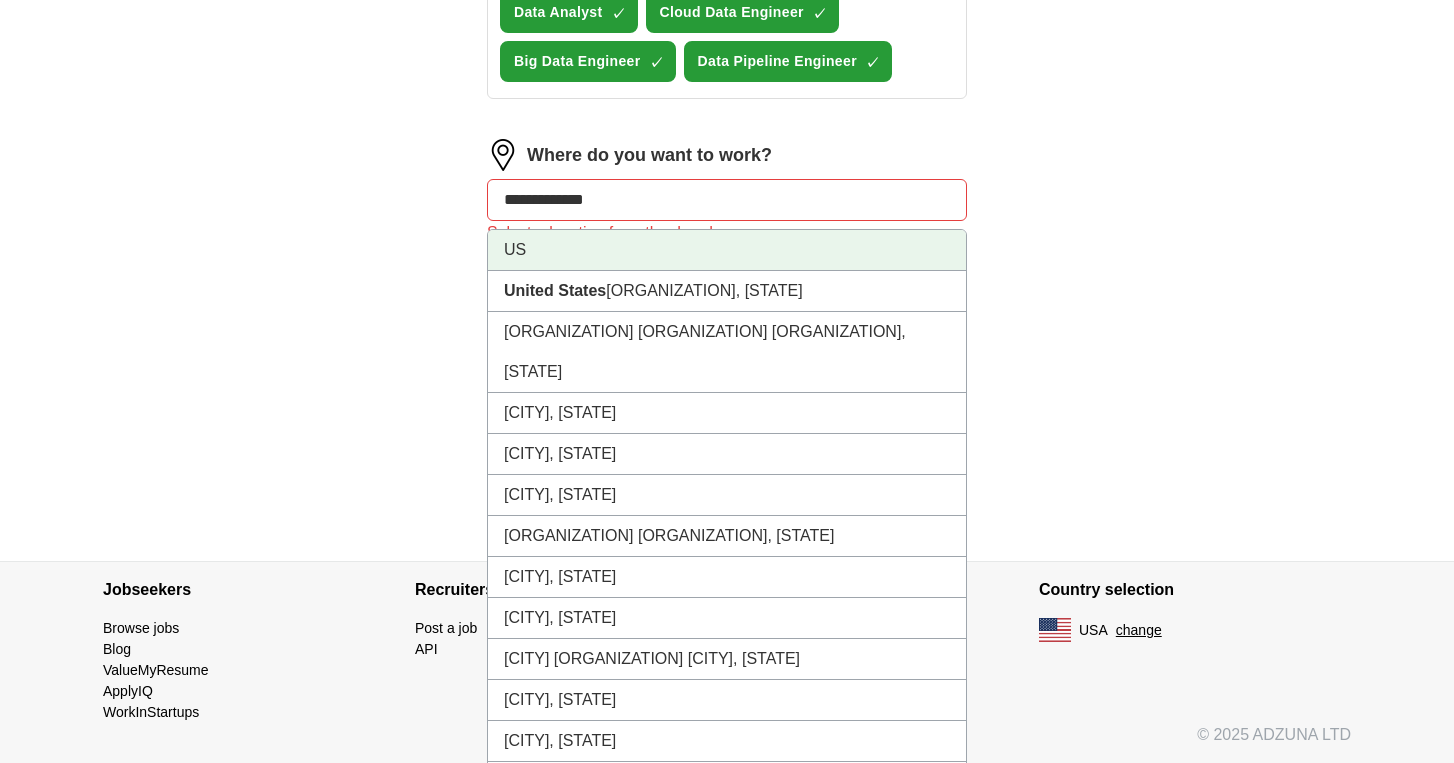 click on "US" at bounding box center [727, 250] 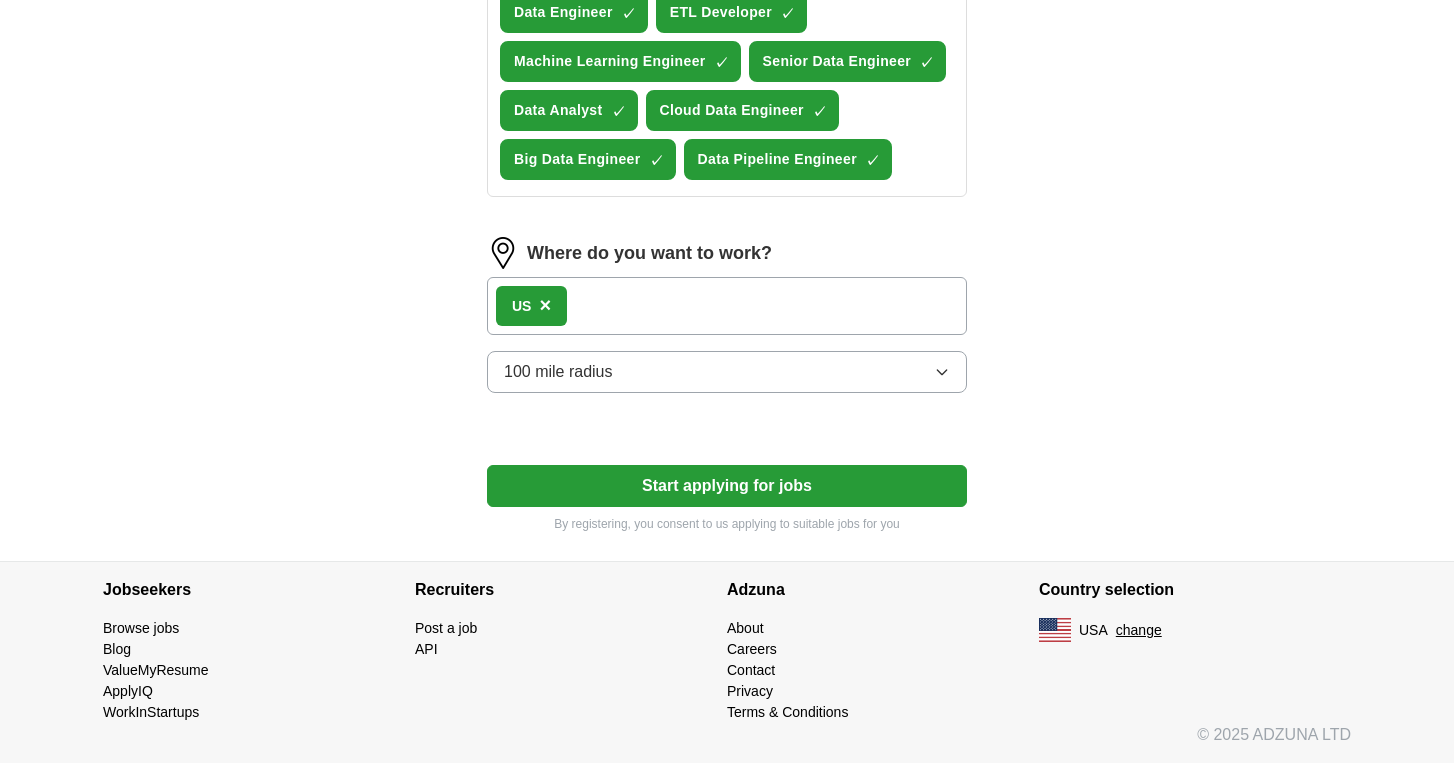 click on "×" at bounding box center (545, 305) 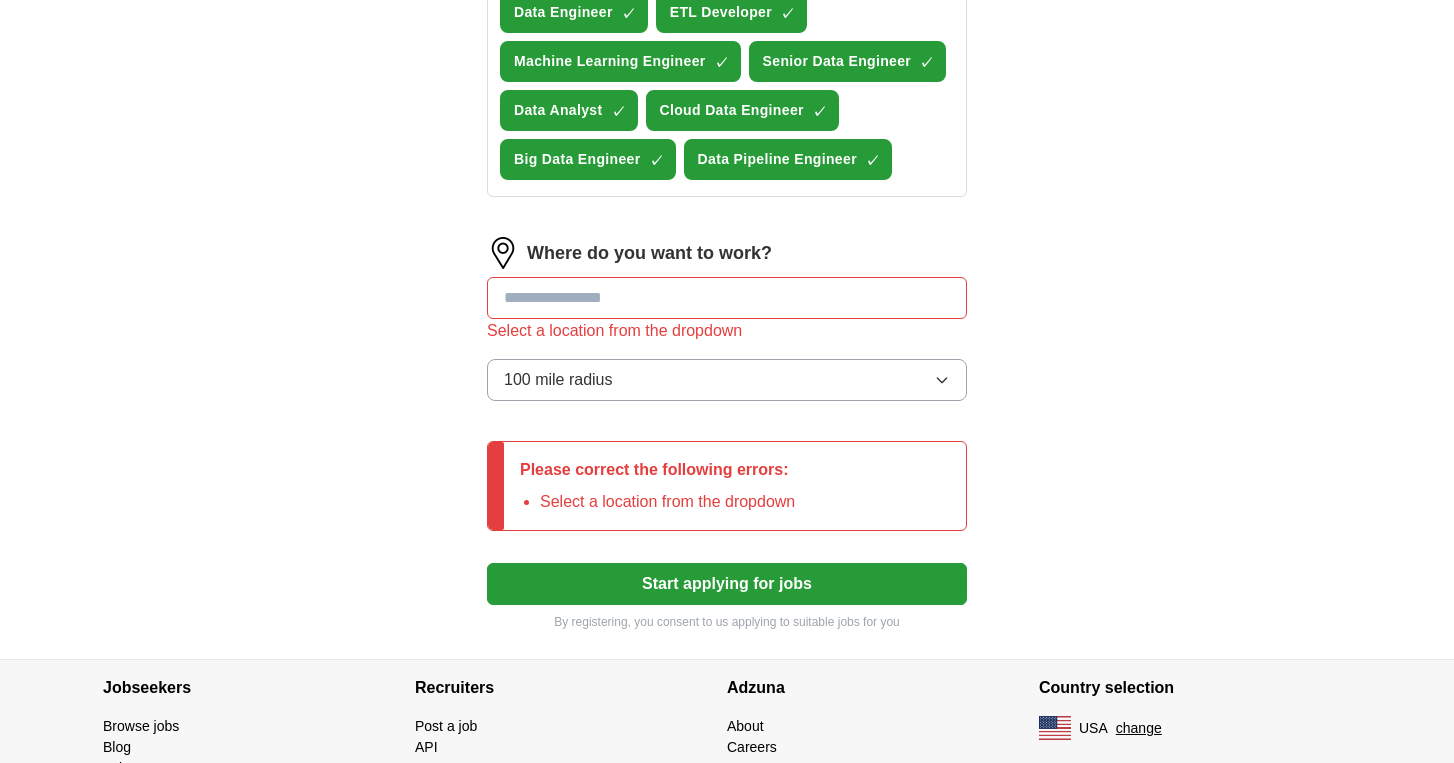 click at bounding box center [727, 298] 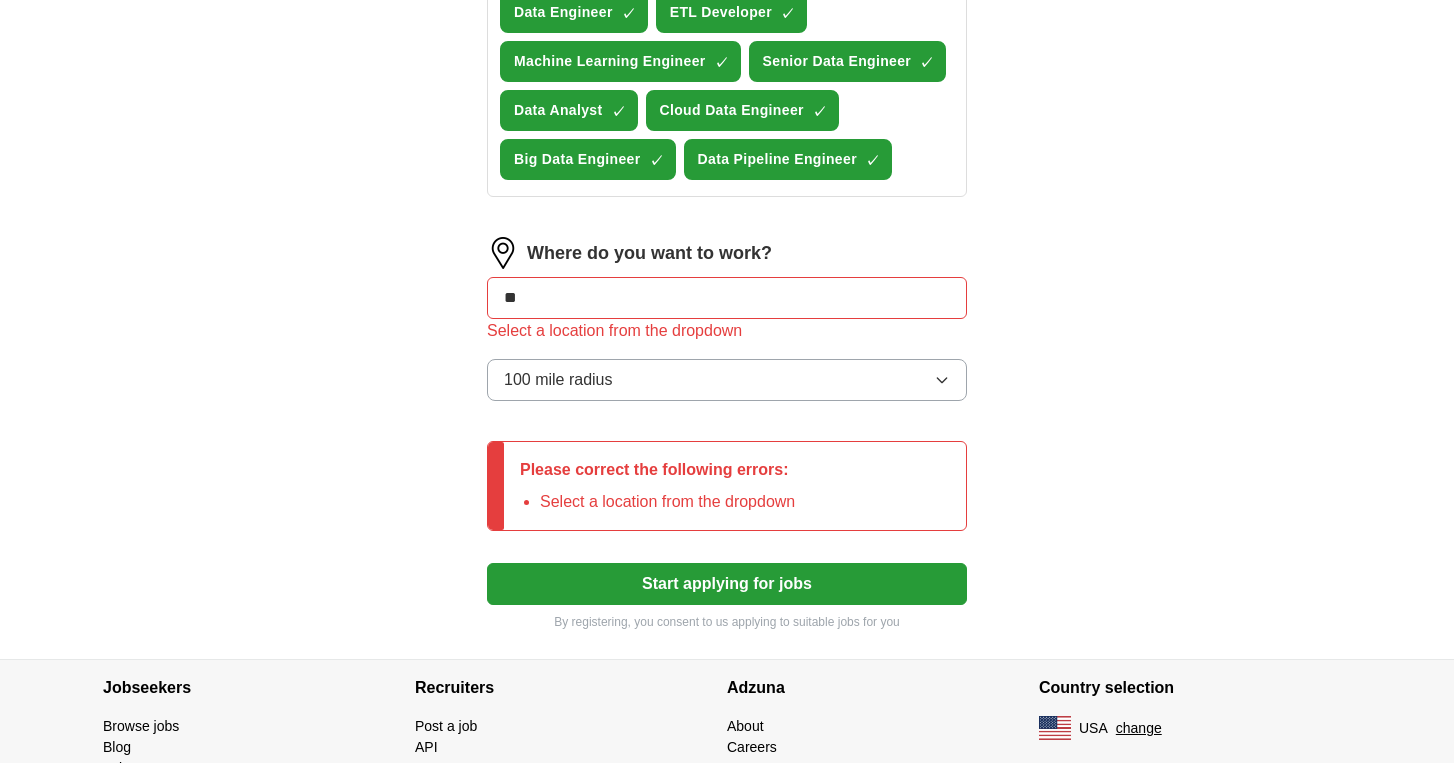 type on "***" 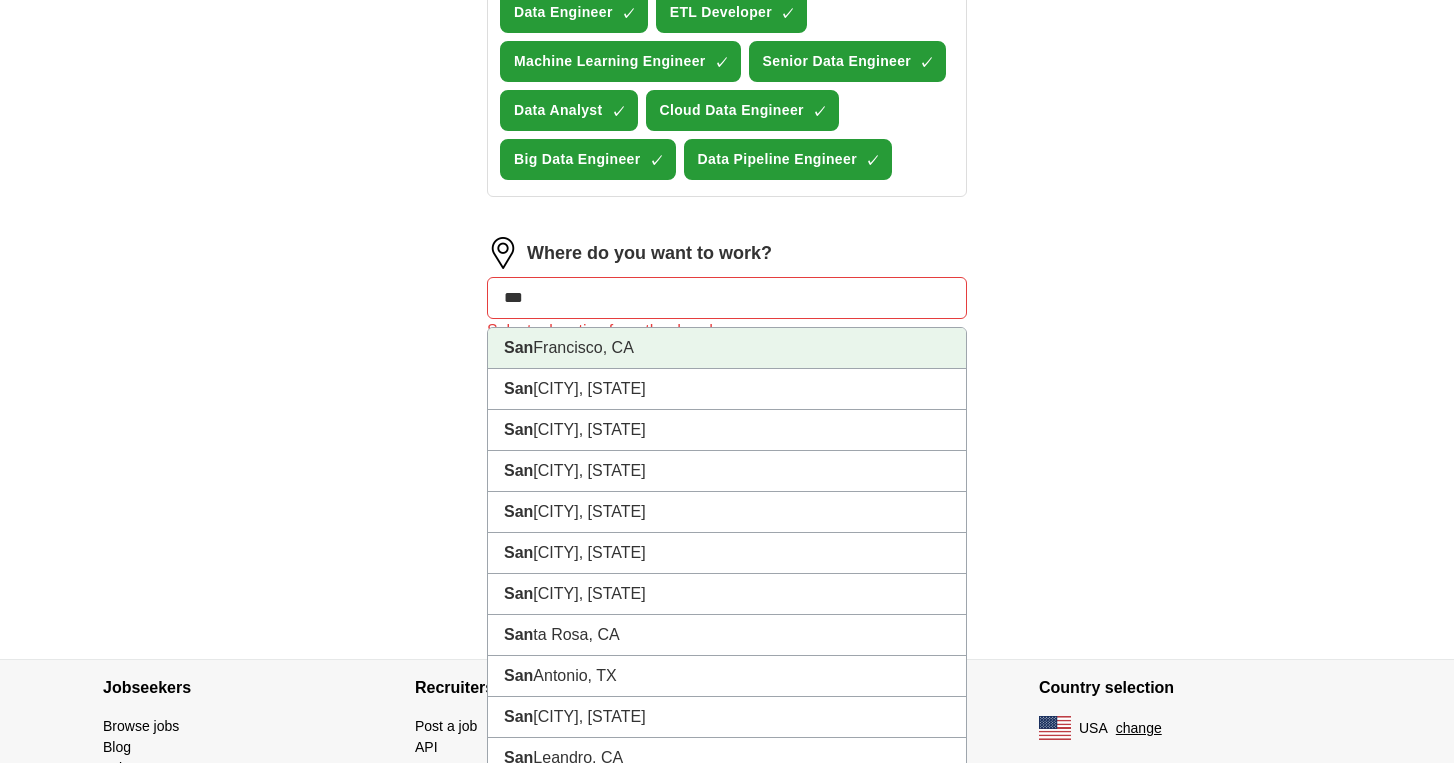 click on "[CITY], [STATE]" at bounding box center (727, 348) 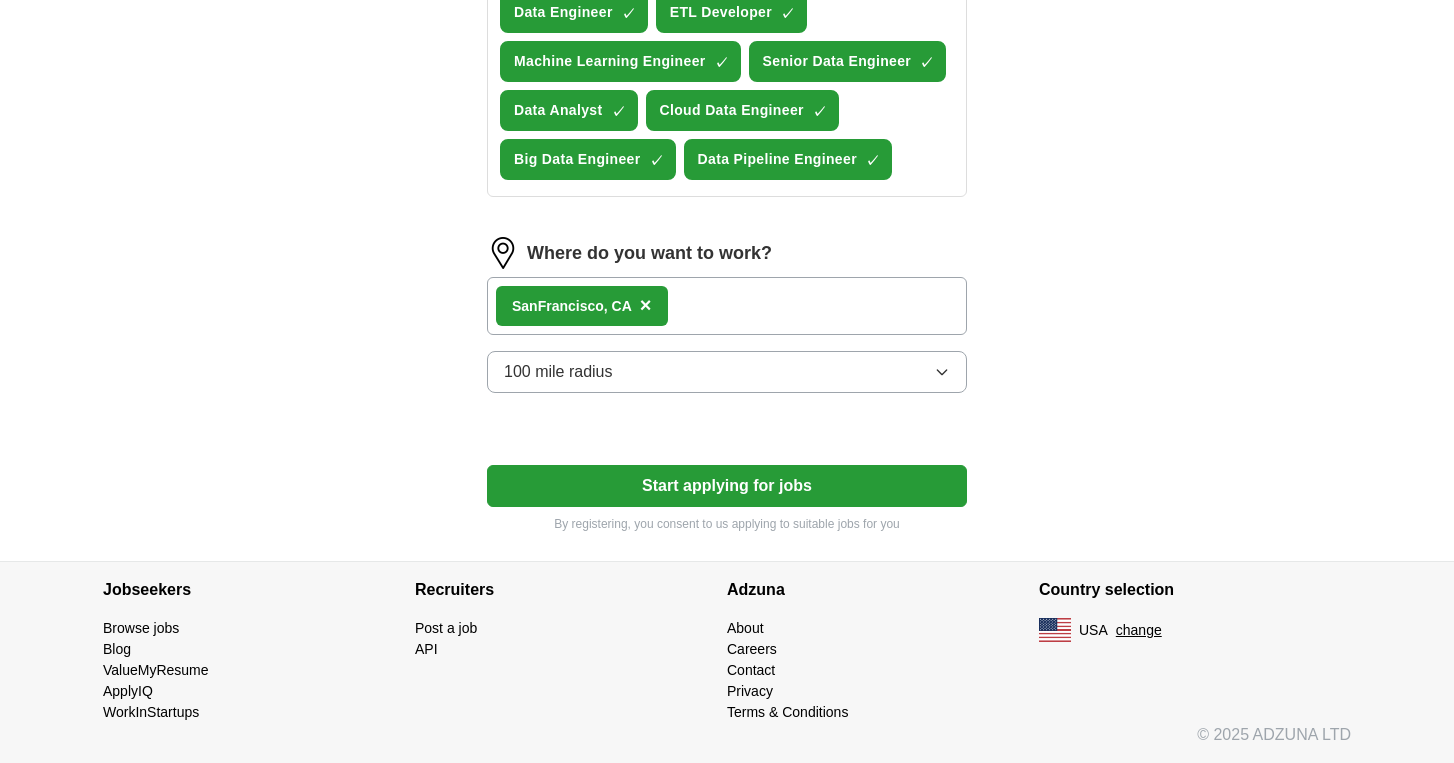 click on "Start applying for jobs" at bounding box center [727, 486] 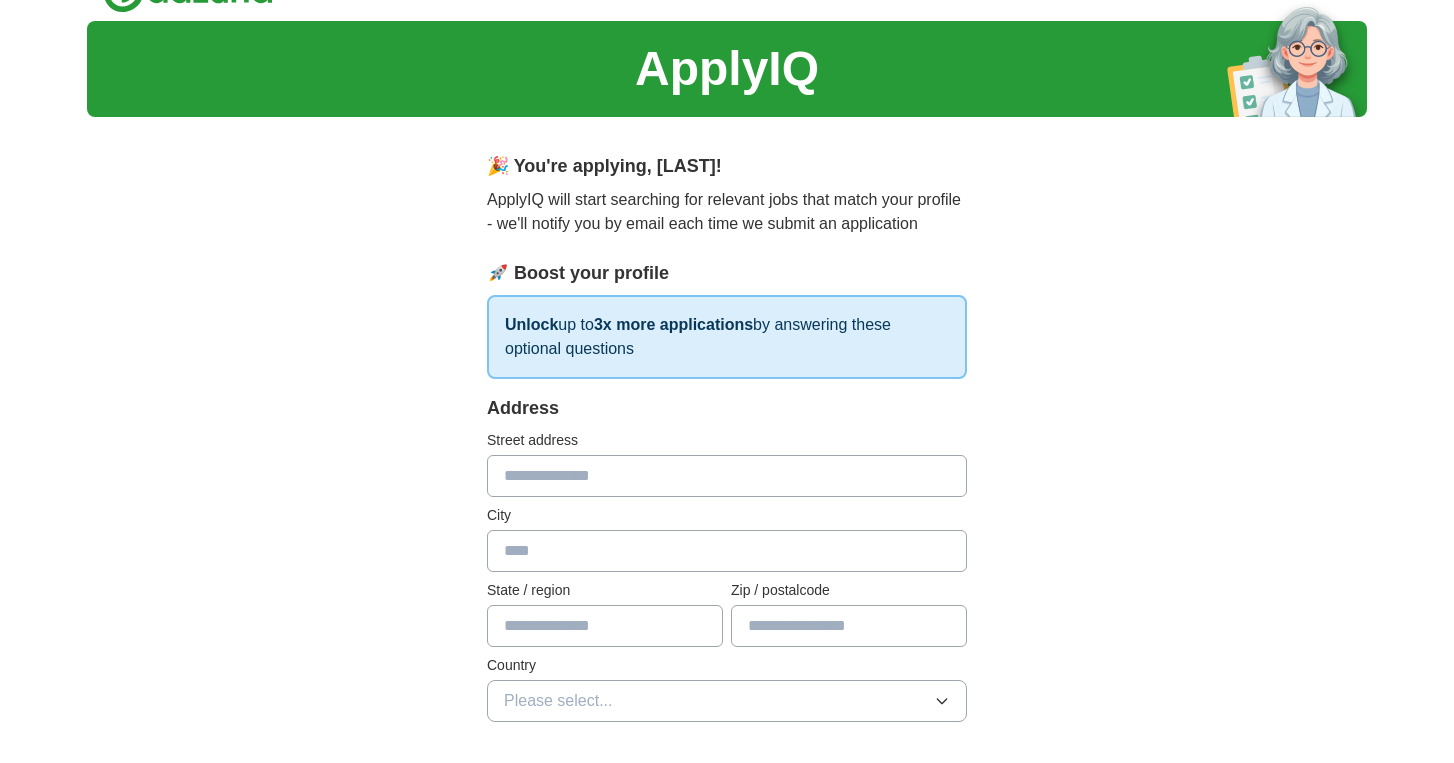 scroll, scrollTop: 0, scrollLeft: 0, axis: both 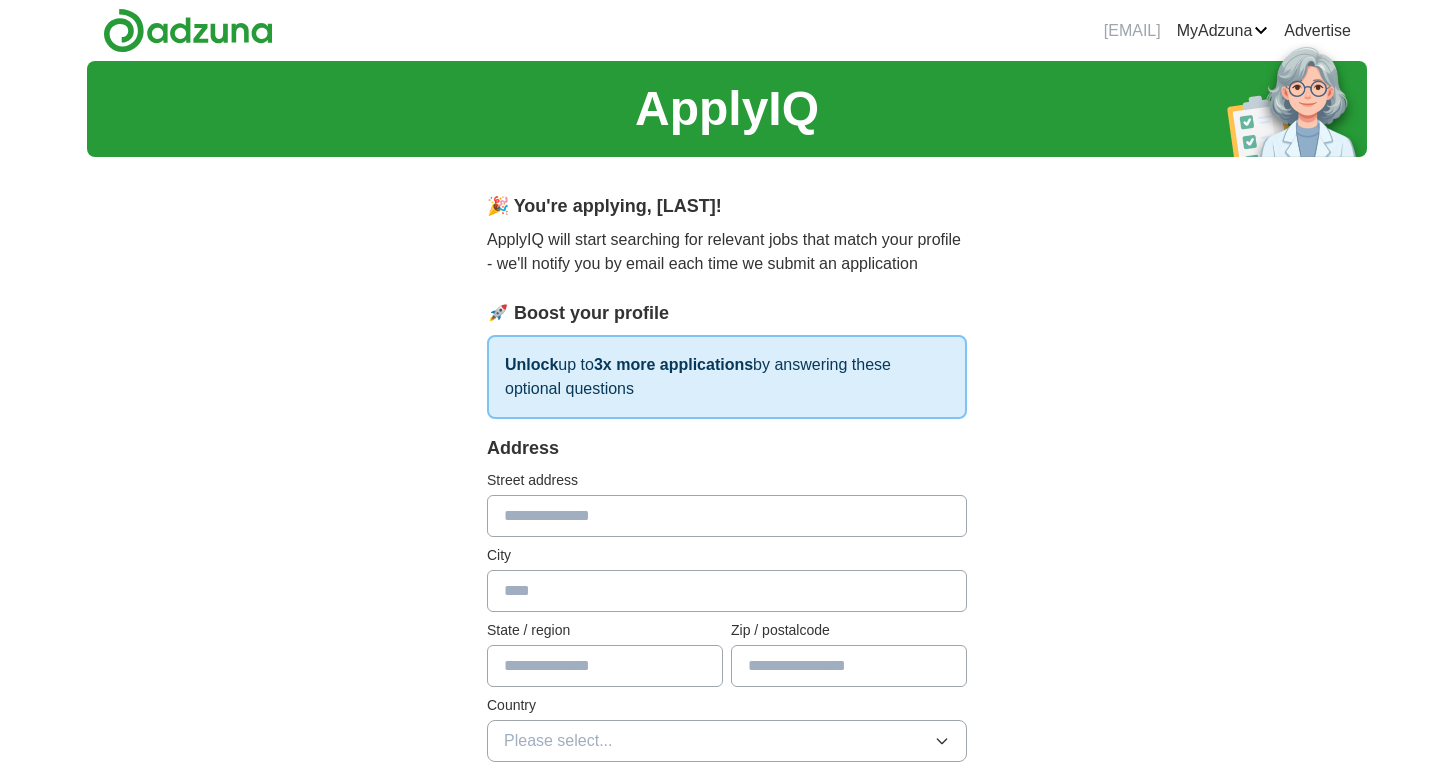 click at bounding box center (727, 516) 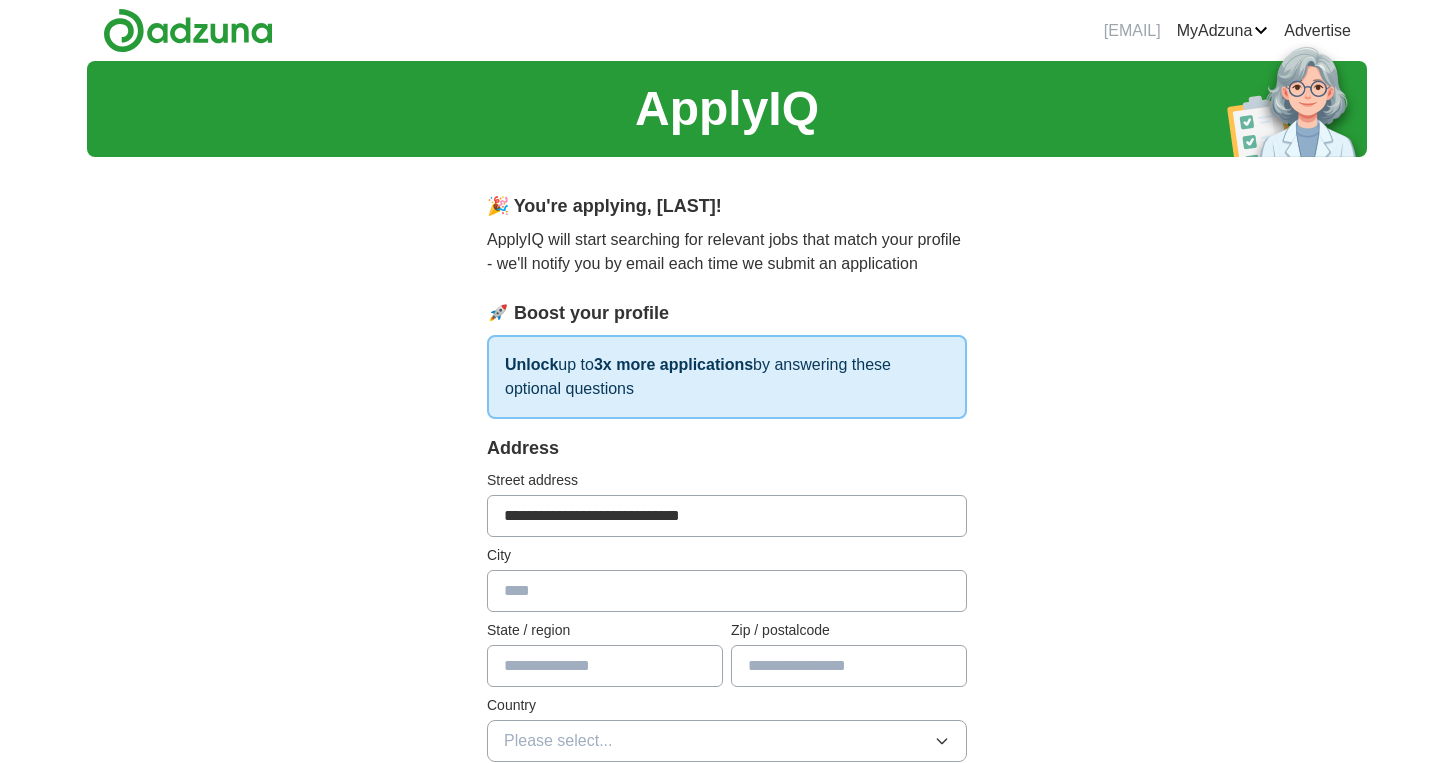 type on "*******" 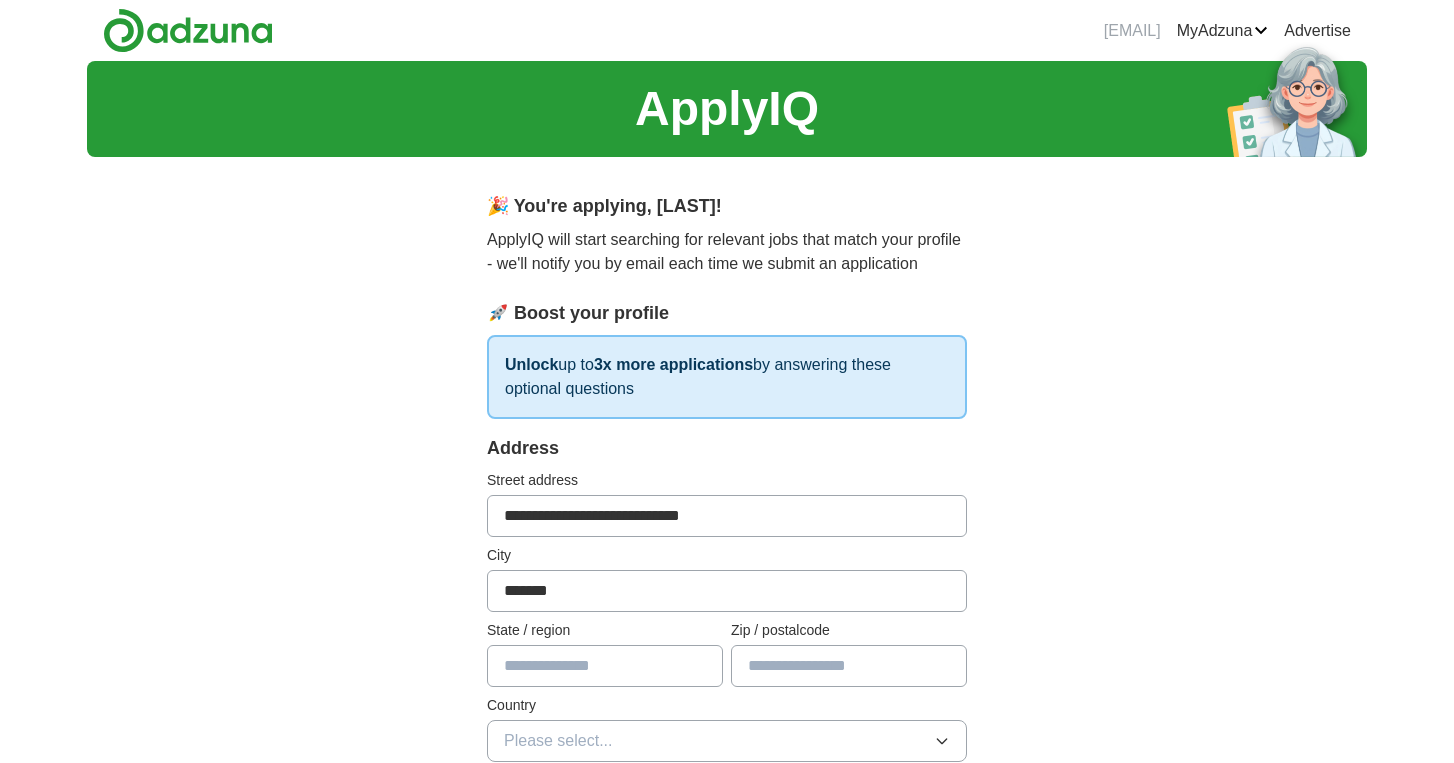 type on "**********" 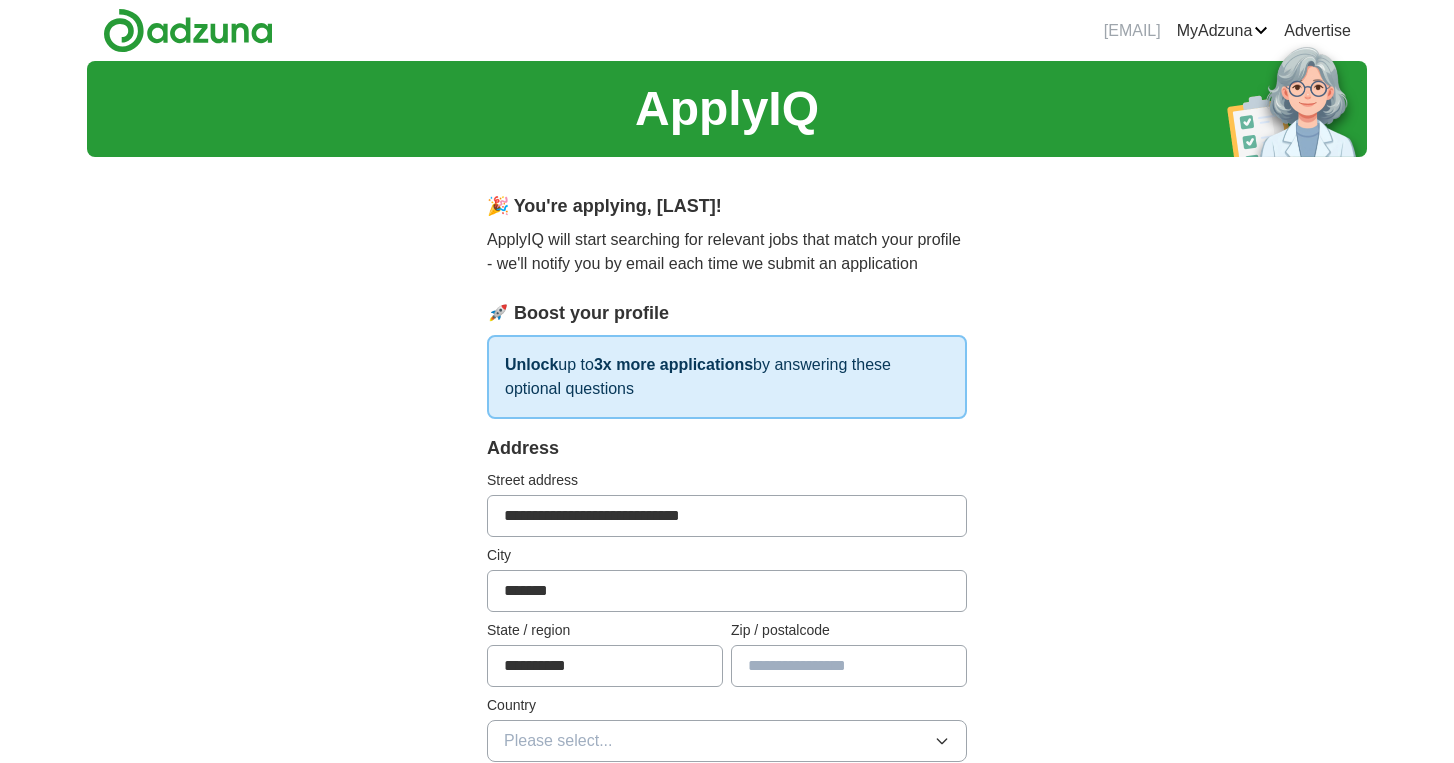 type on "*****" 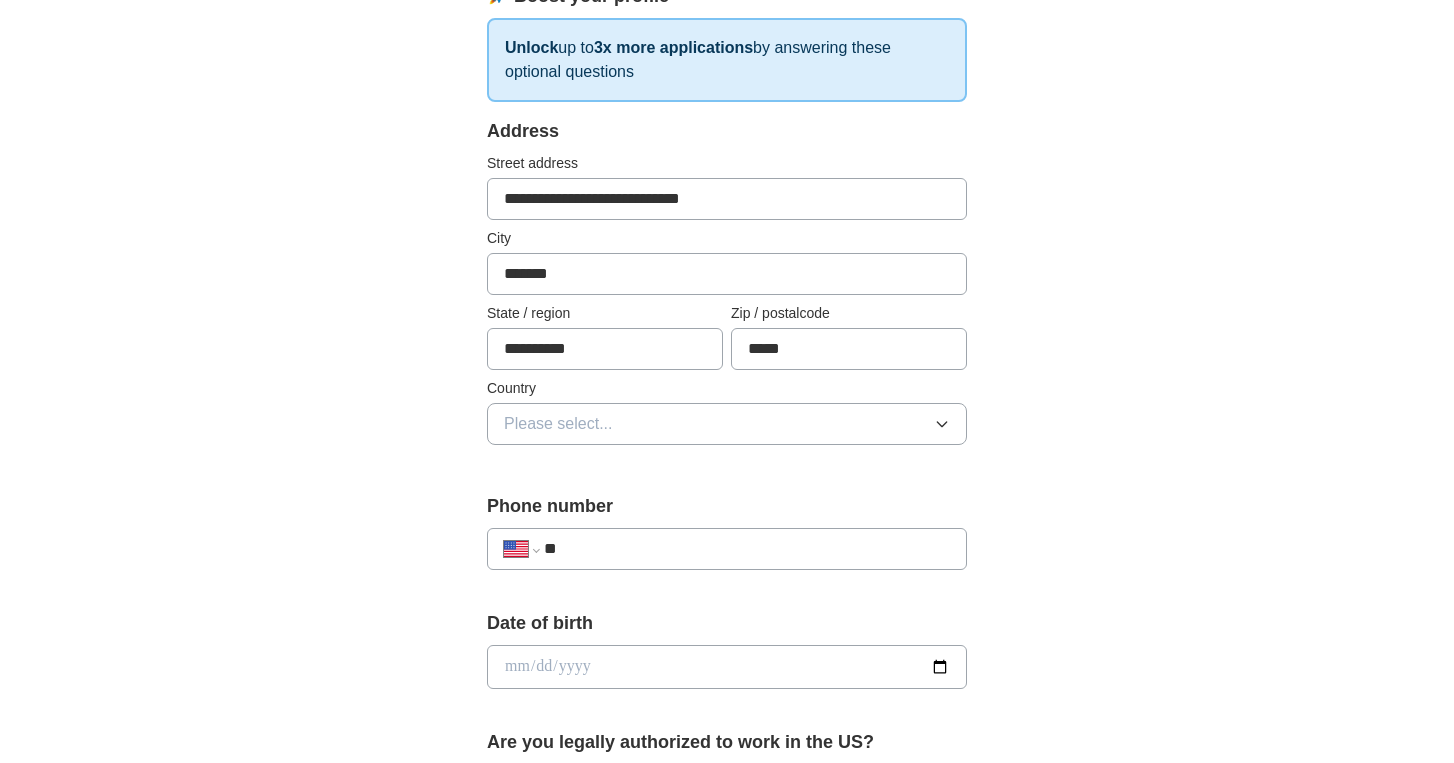 scroll, scrollTop: 322, scrollLeft: 0, axis: vertical 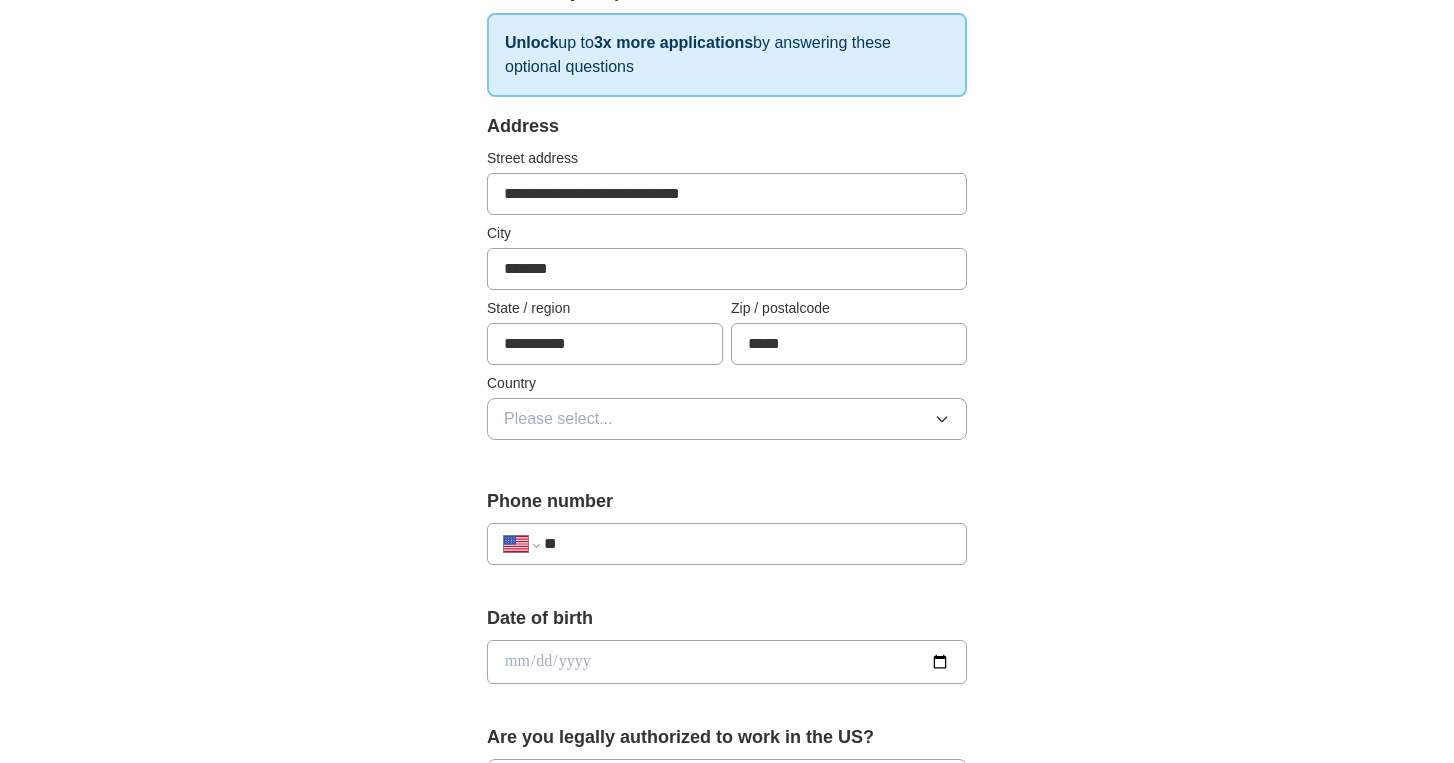 click on "Please select..." at bounding box center [727, 419] 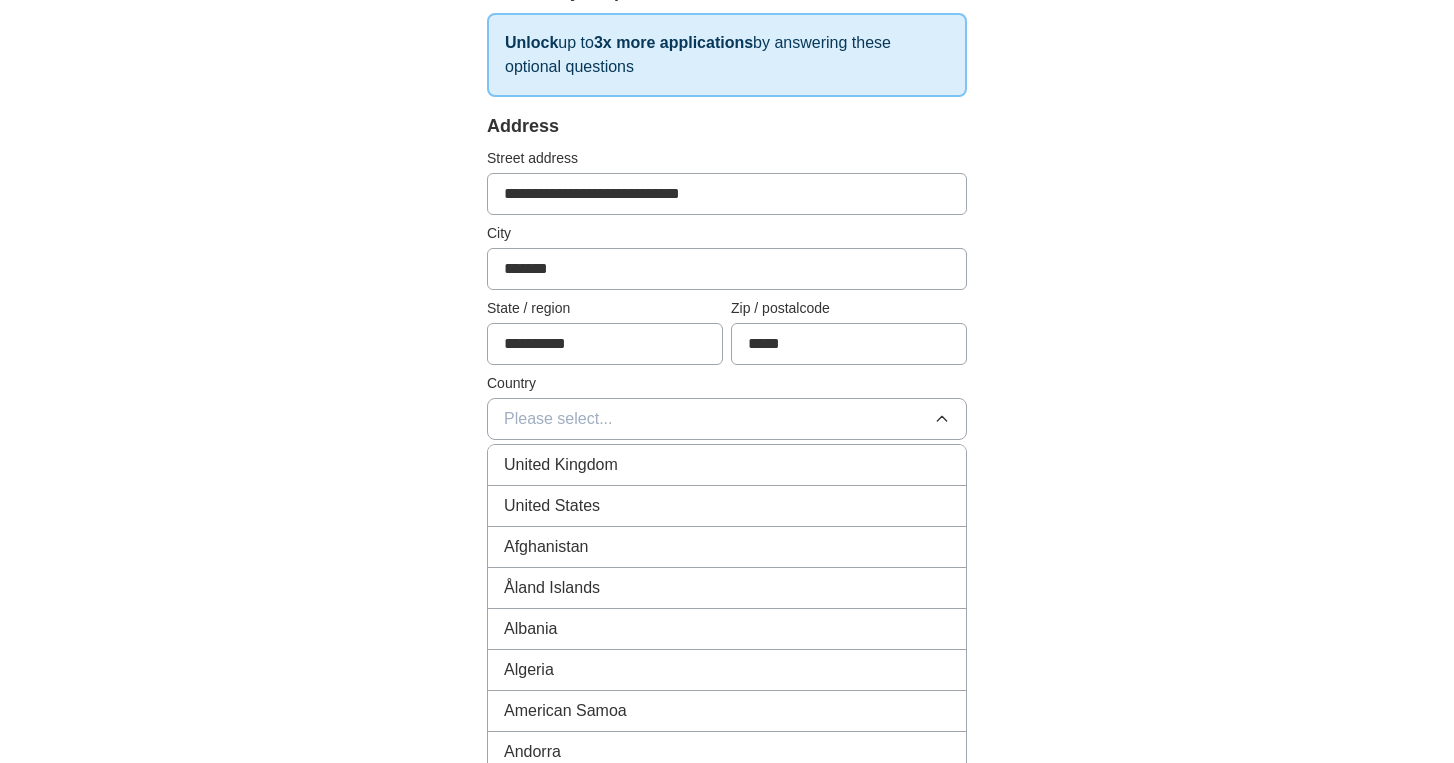 click on "United States" at bounding box center [552, 506] 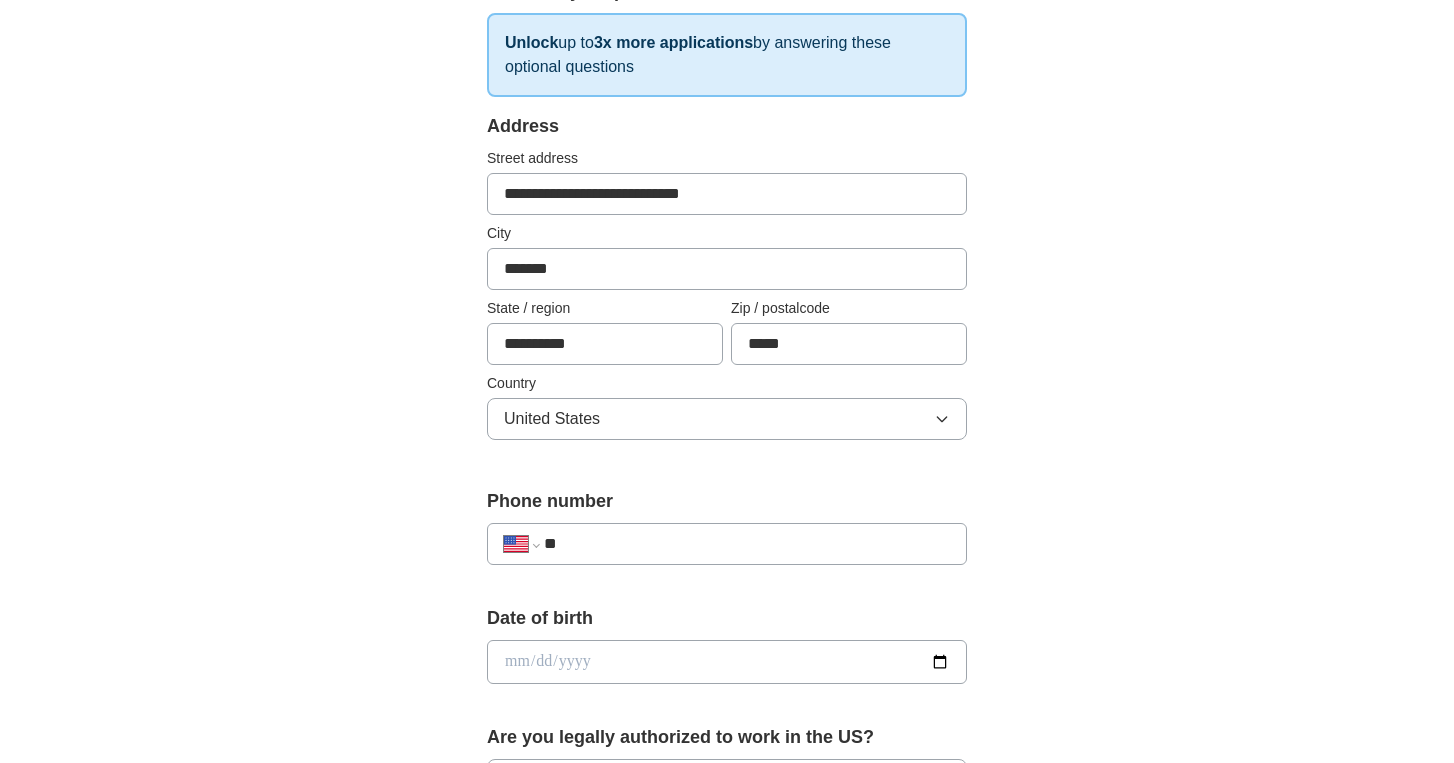 click on "**" at bounding box center [747, 544] 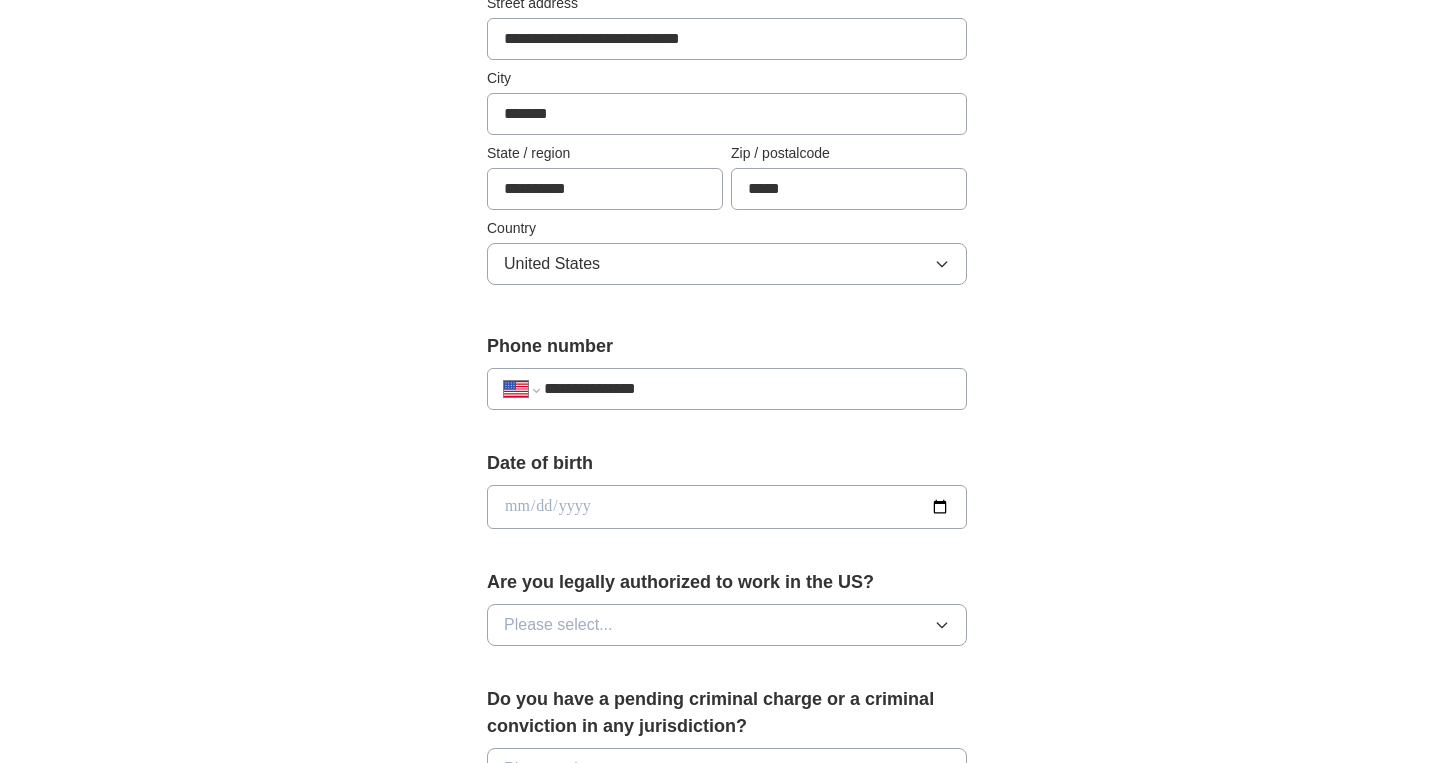scroll, scrollTop: 569, scrollLeft: 0, axis: vertical 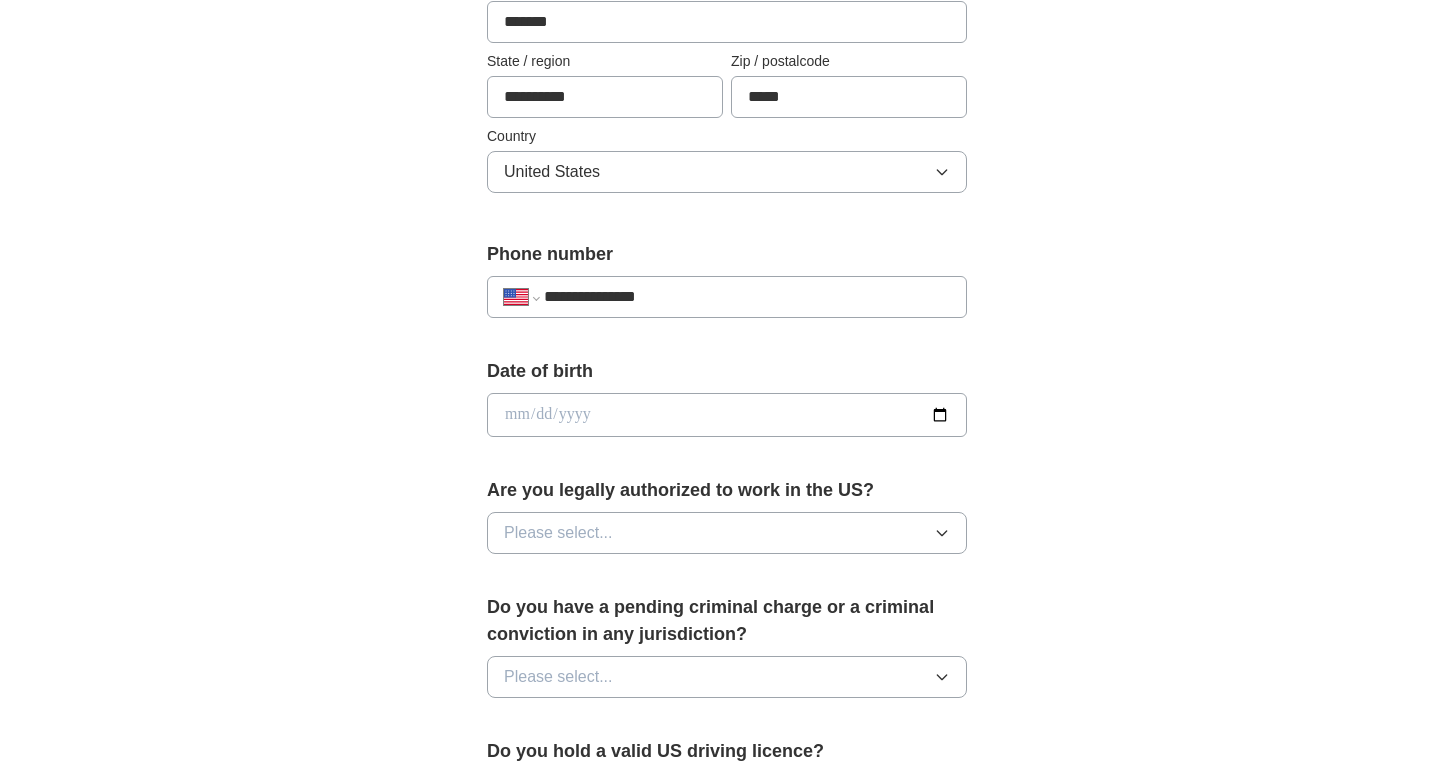 type on "**********" 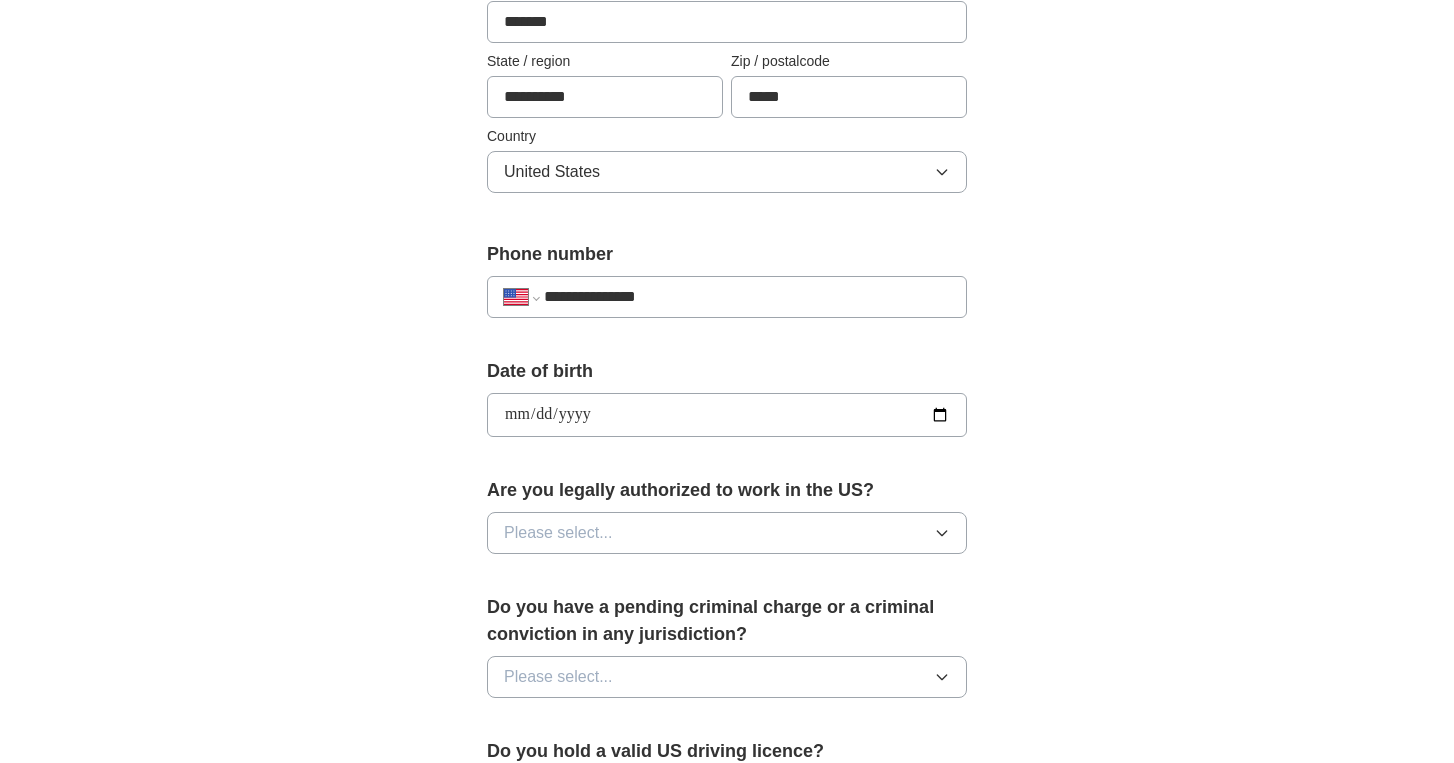 type on "**********" 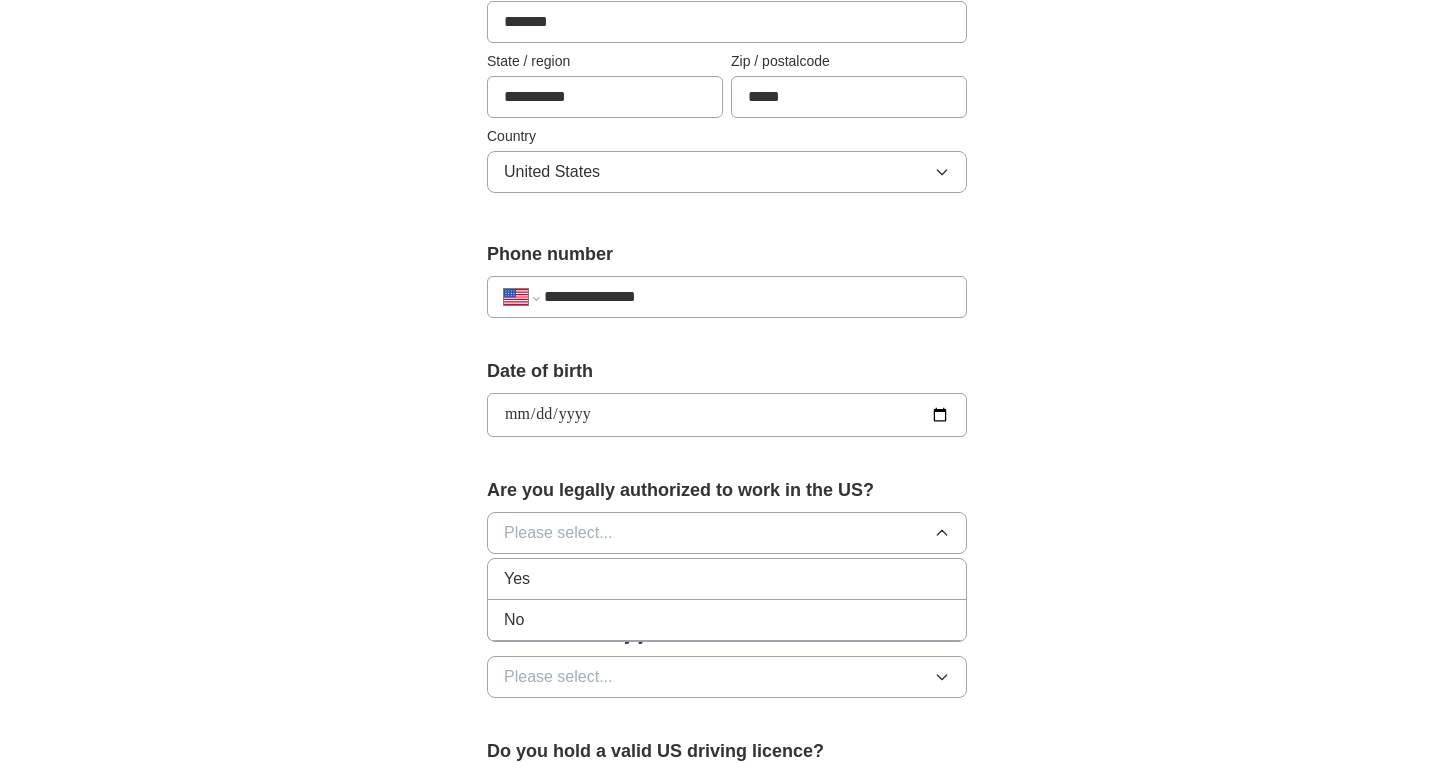 click on "Yes" at bounding box center (727, 579) 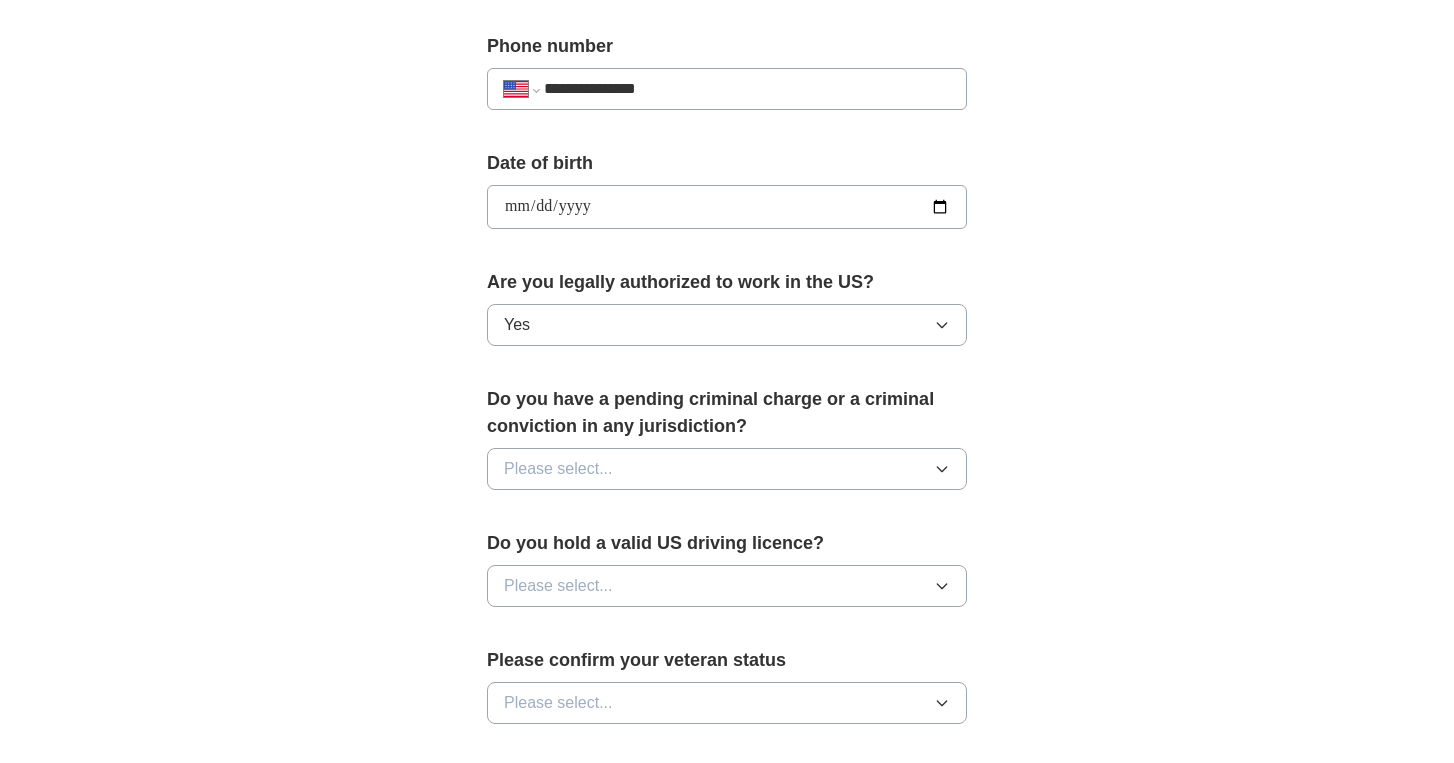 scroll, scrollTop: 818, scrollLeft: 0, axis: vertical 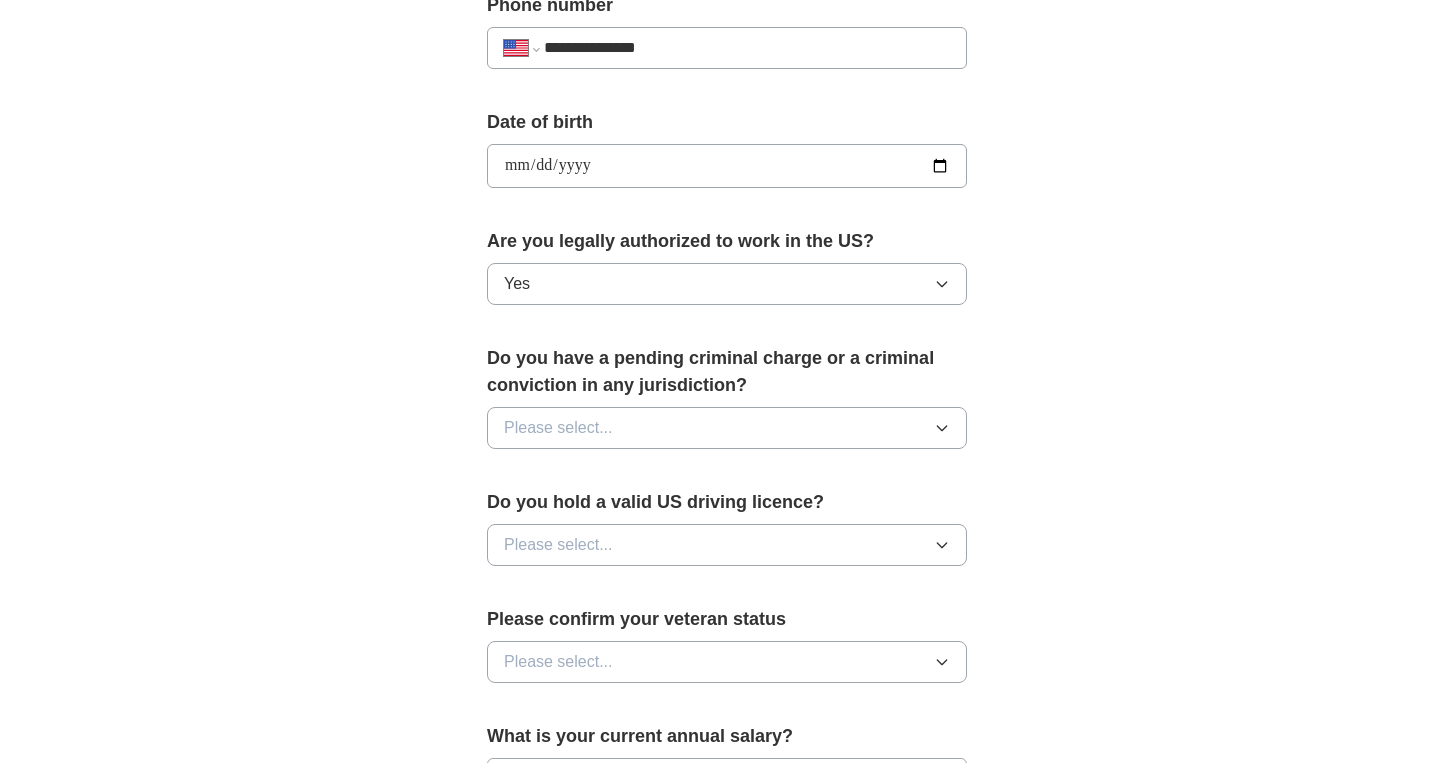 click on "Please select..." at bounding box center (727, 428) 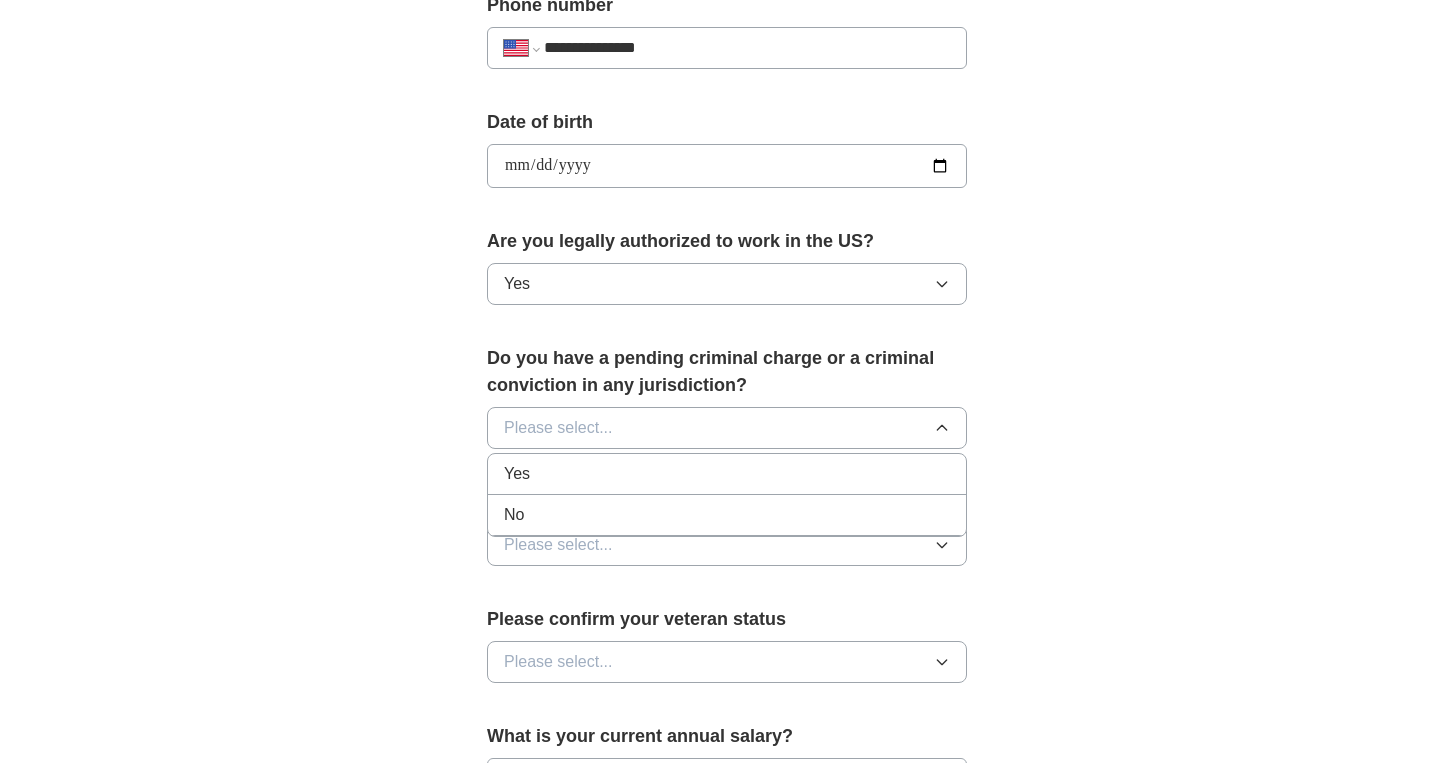 click on "No" at bounding box center [727, 515] 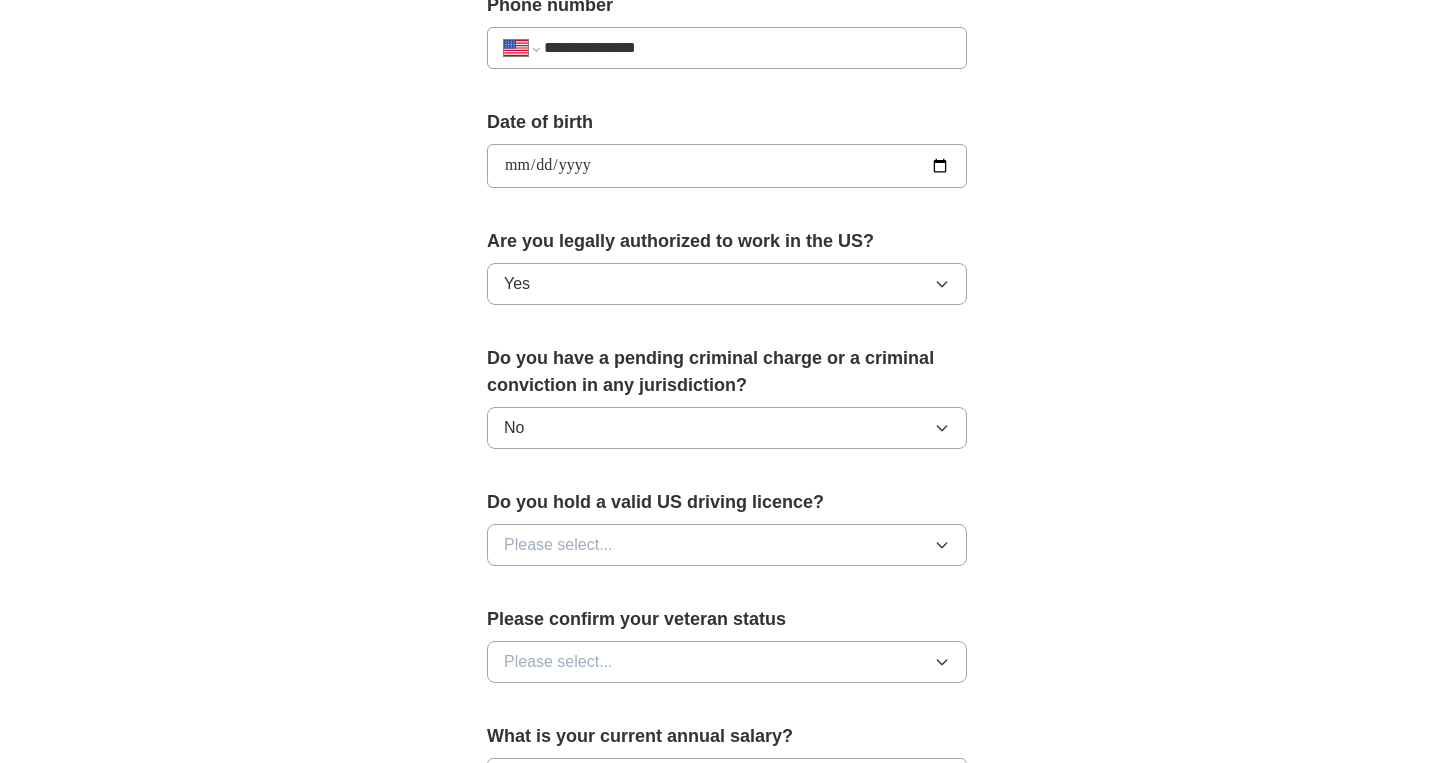 click on "Please select..." at bounding box center [727, 545] 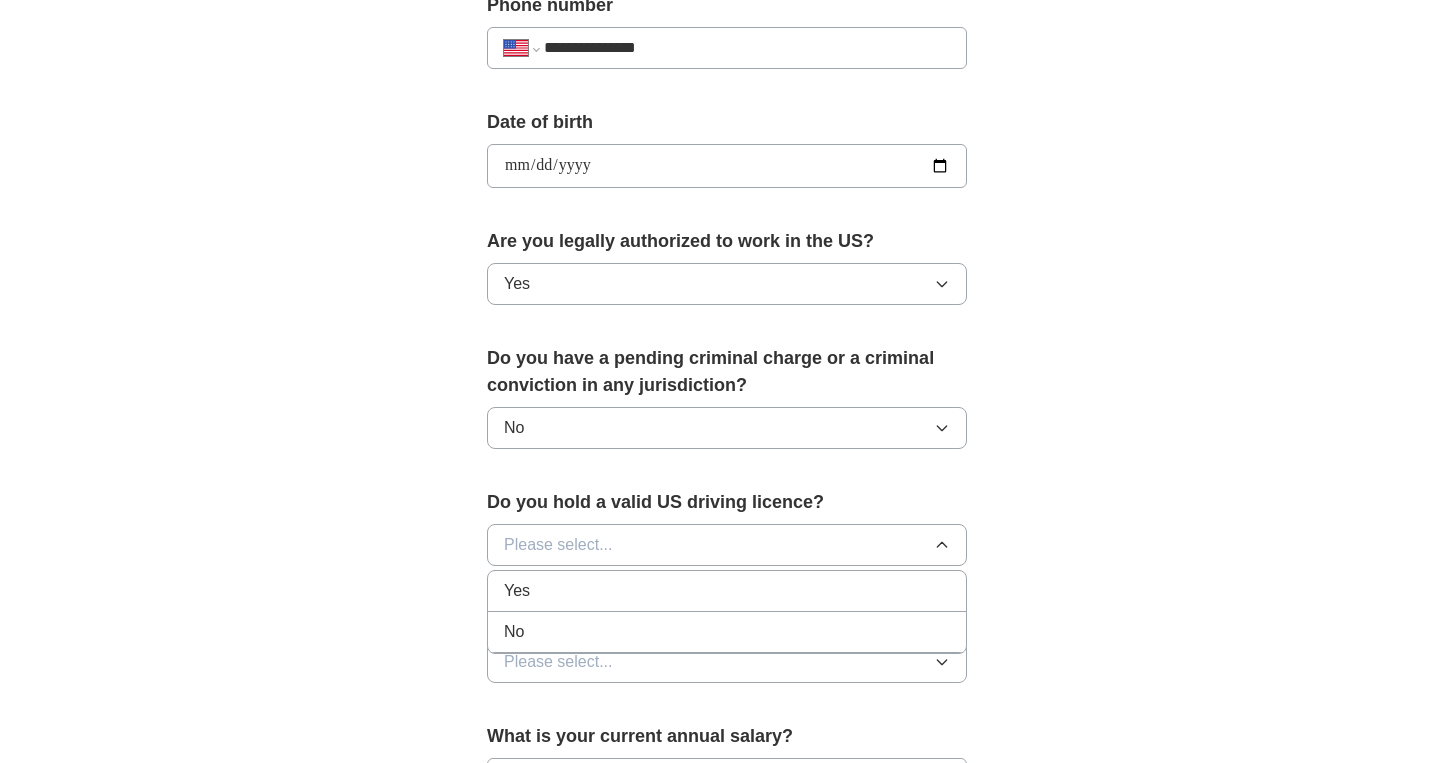 click on "Yes" at bounding box center [727, 591] 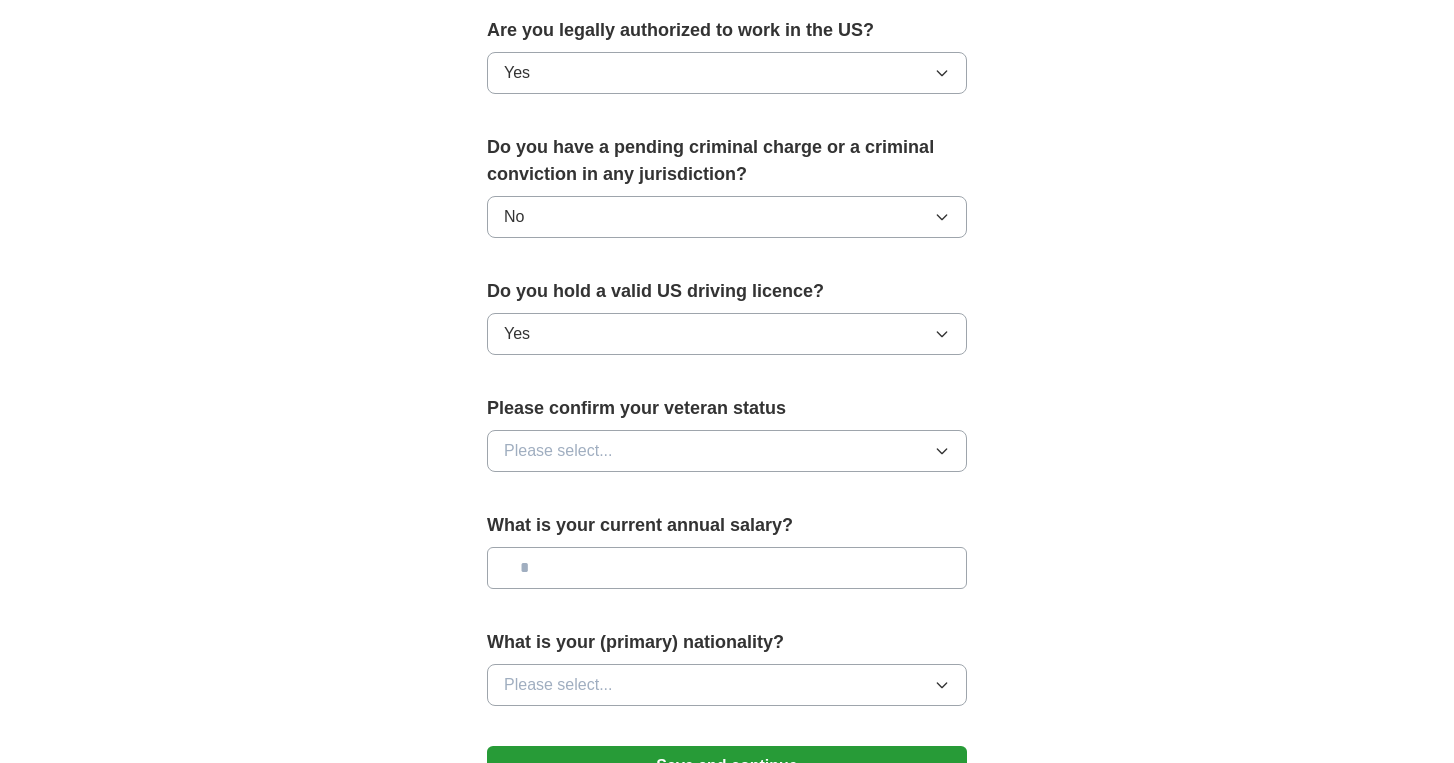 scroll, scrollTop: 1089, scrollLeft: 0, axis: vertical 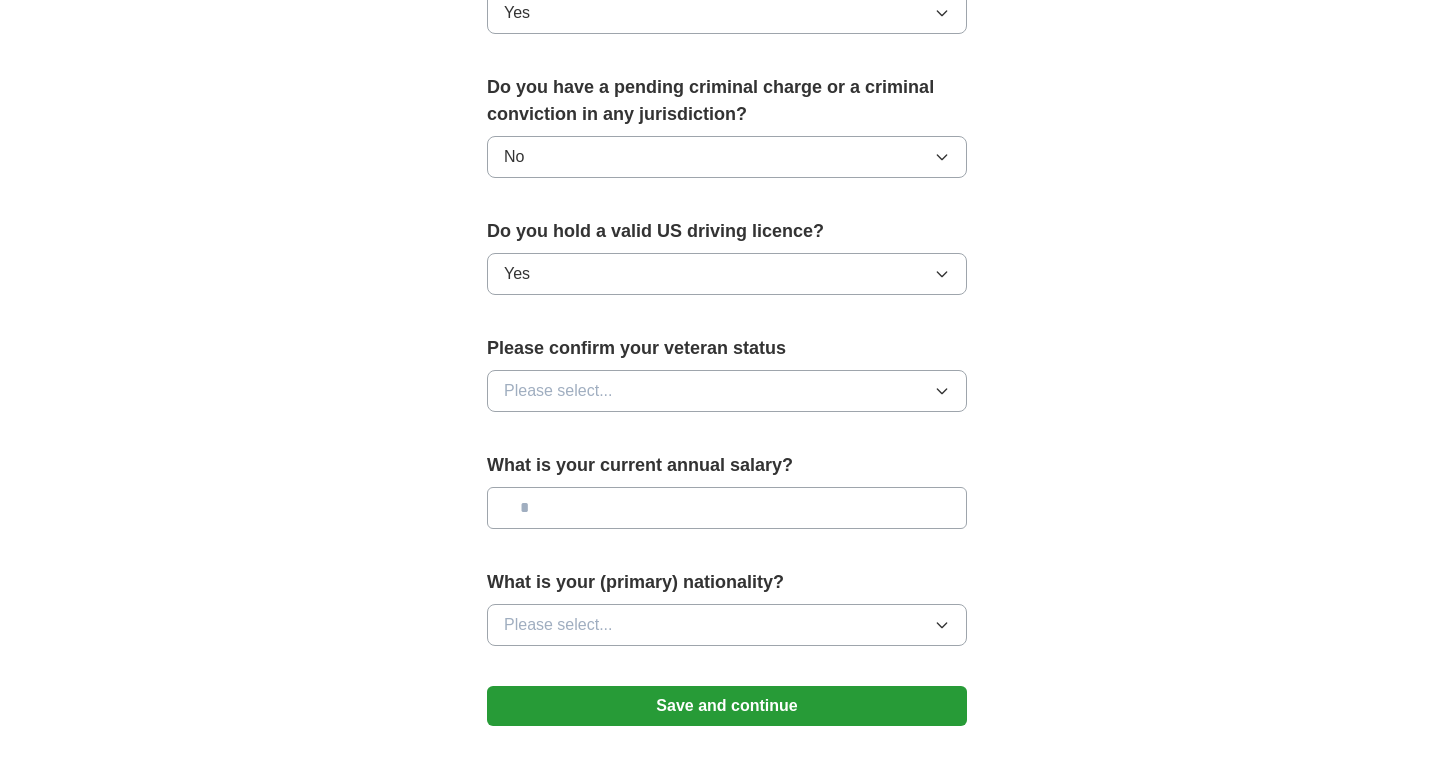 click on "Please select..." at bounding box center [727, 391] 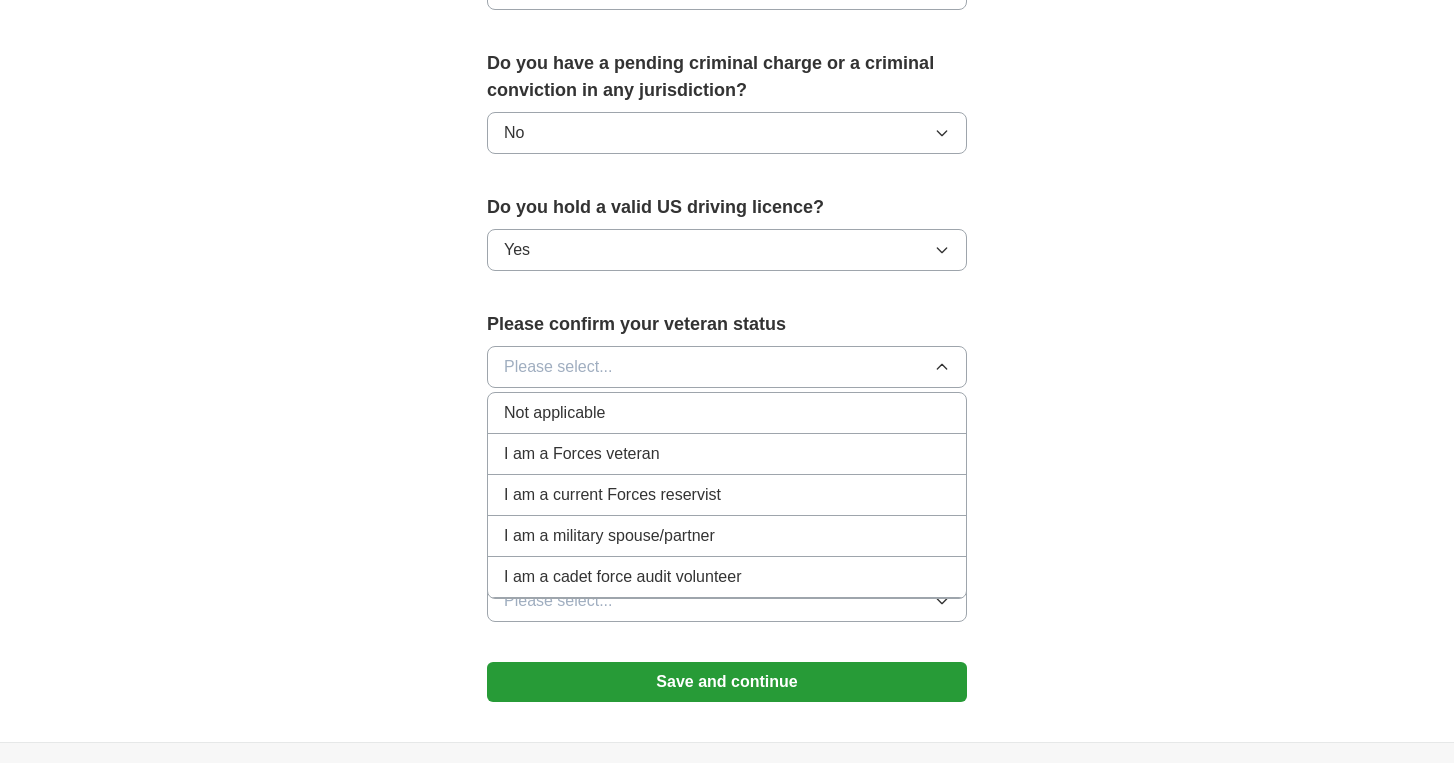 scroll, scrollTop: 1125, scrollLeft: 0, axis: vertical 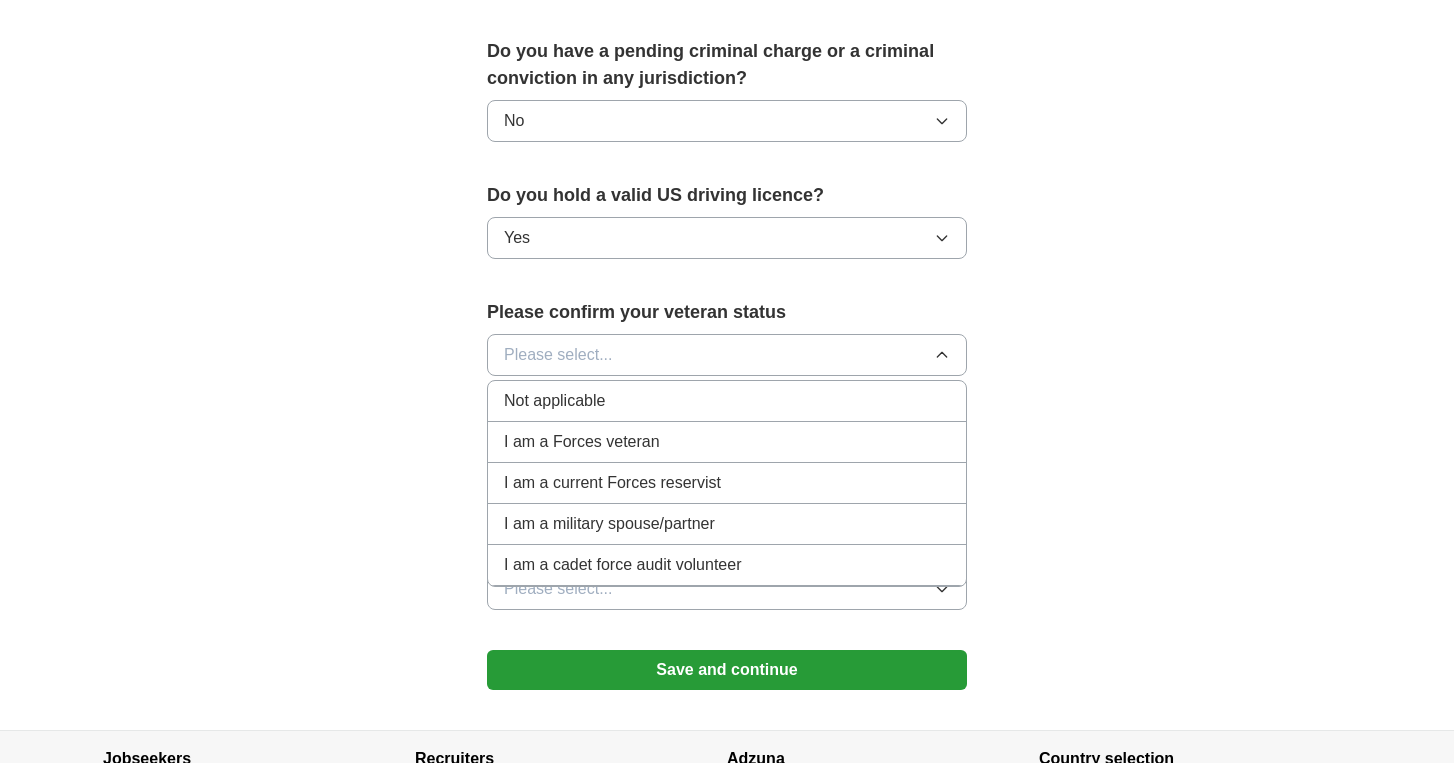 click on "Not applicable" at bounding box center [727, 401] 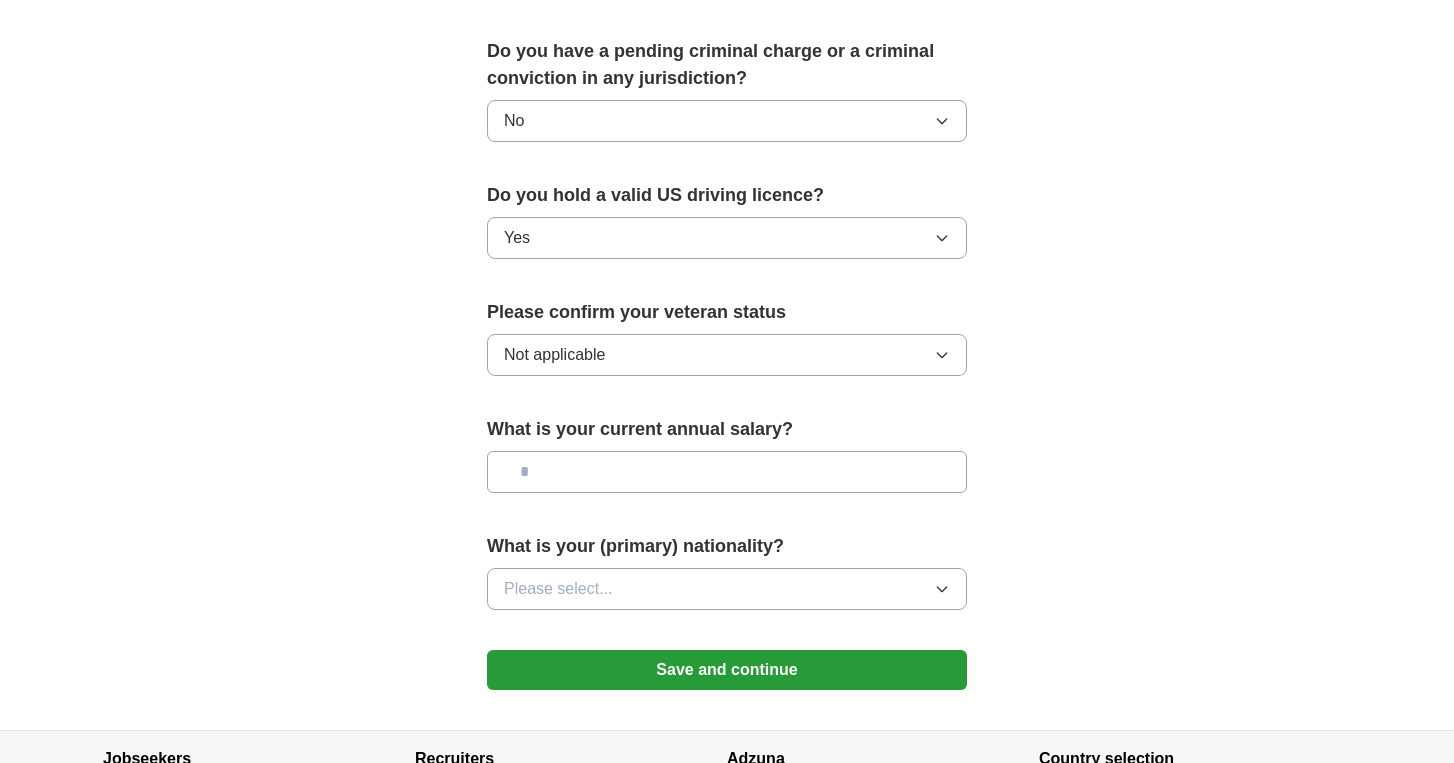 click at bounding box center (727, 472) 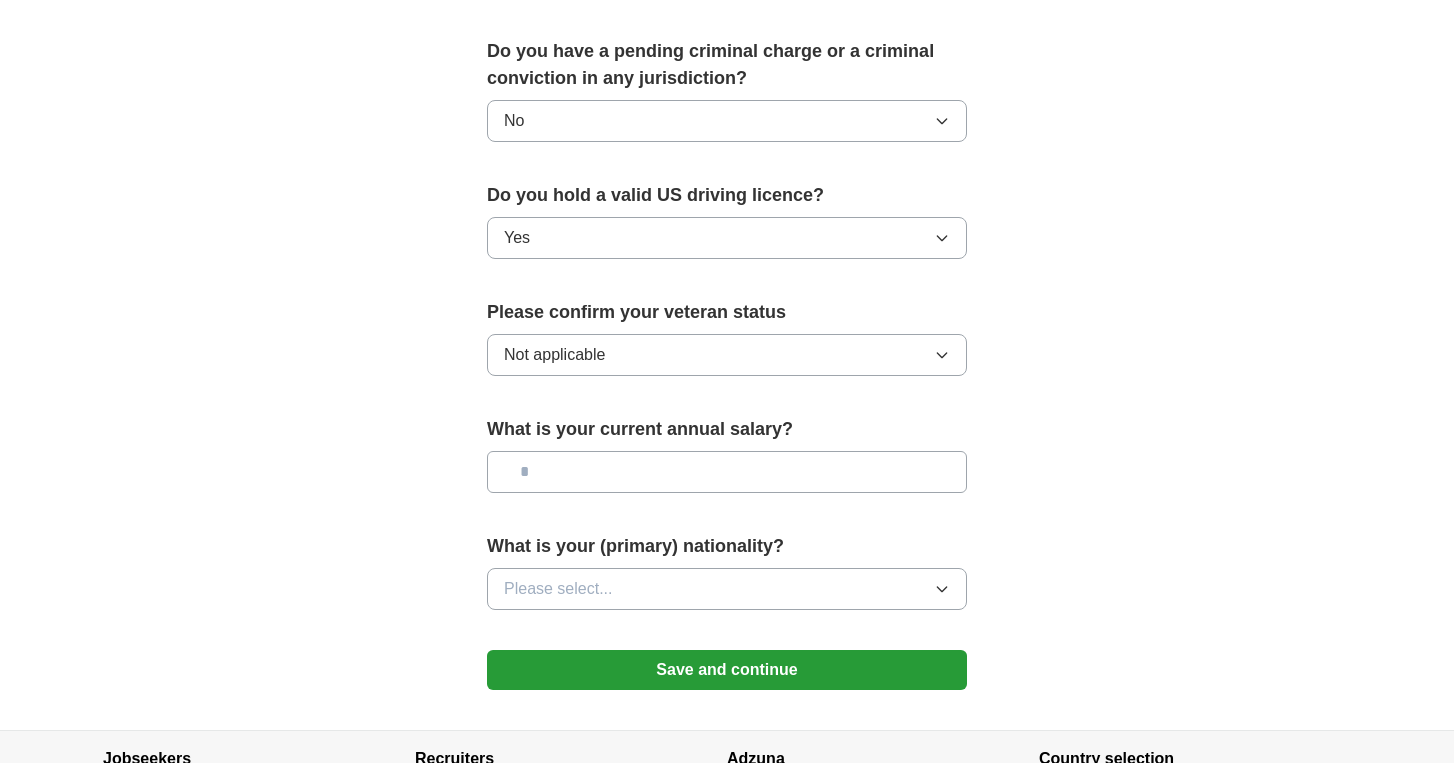 click on "Please select..." at bounding box center [727, 589] 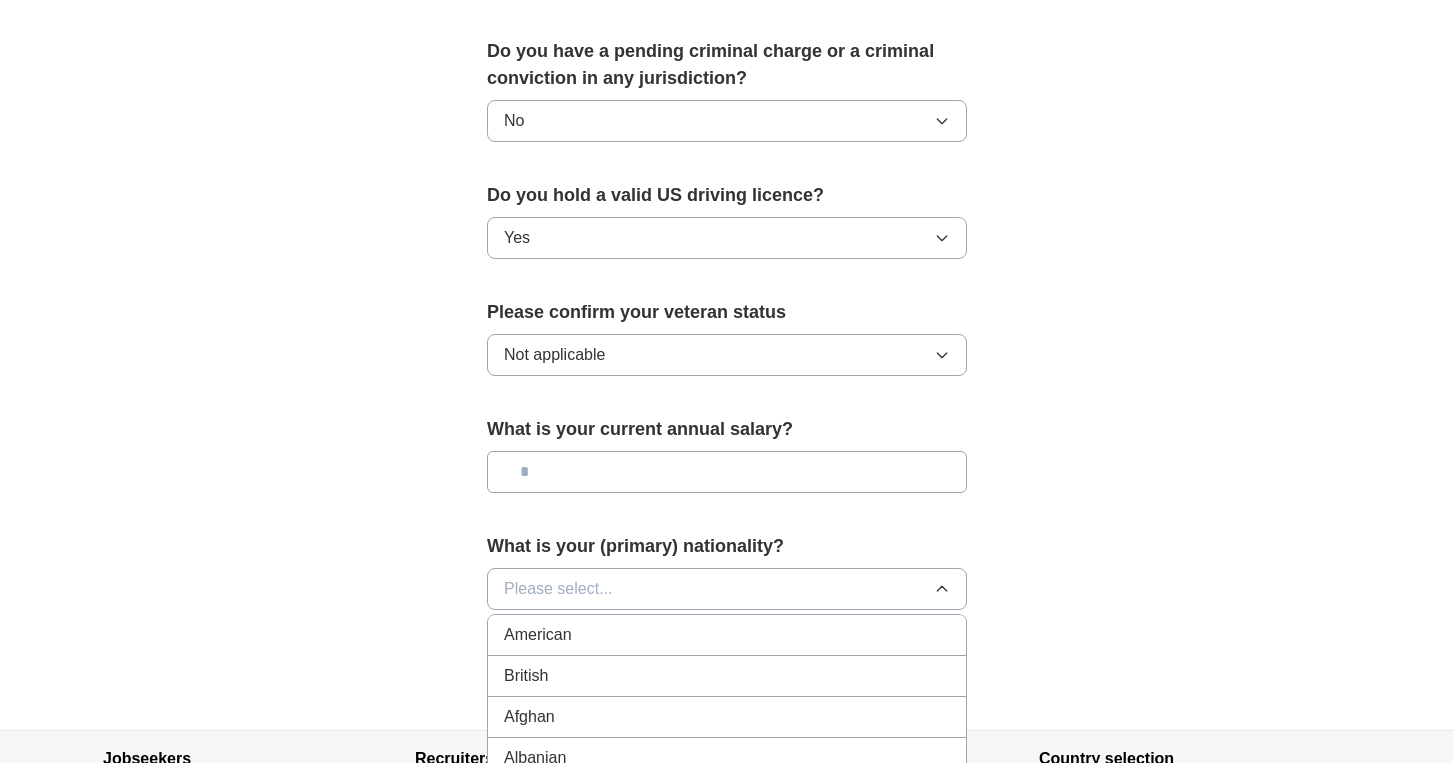 type 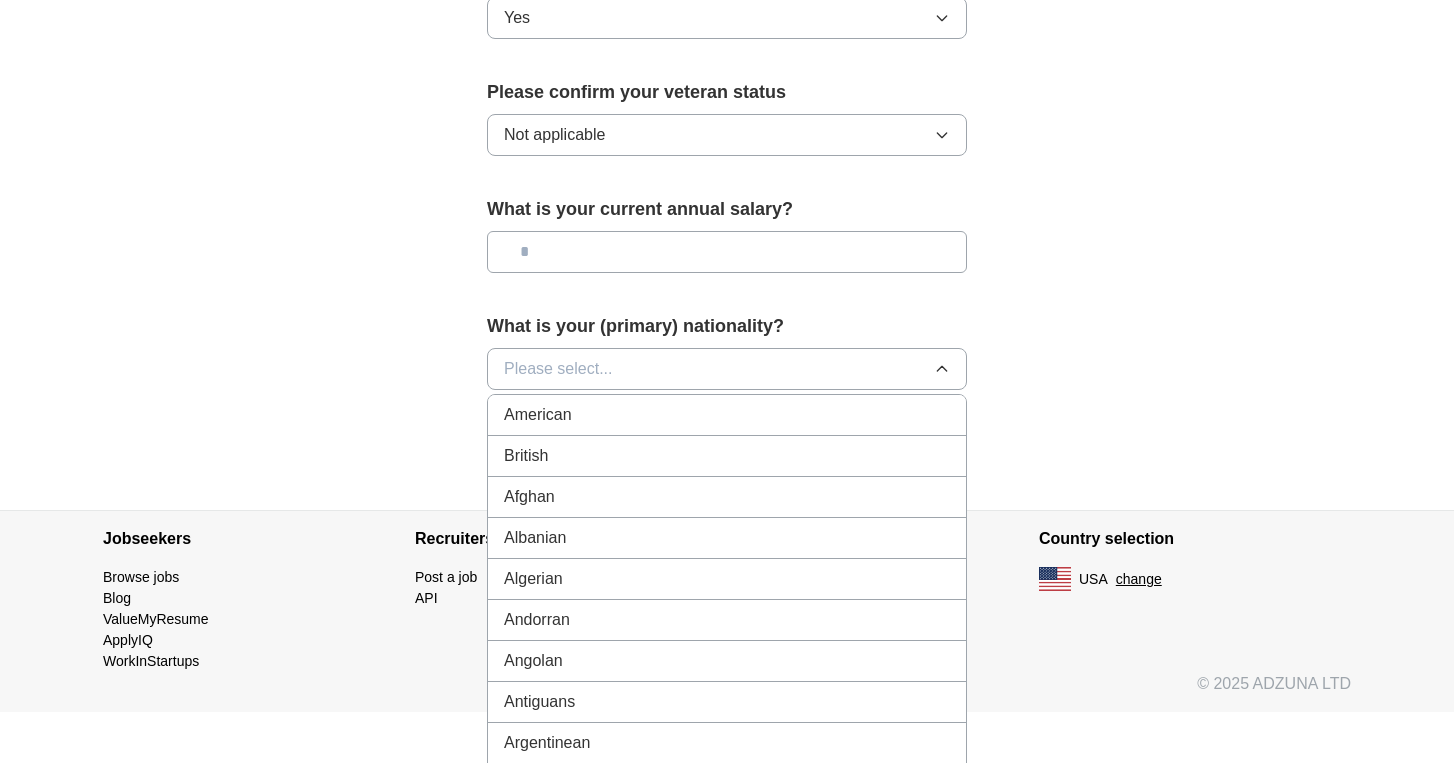 scroll, scrollTop: 1376, scrollLeft: 0, axis: vertical 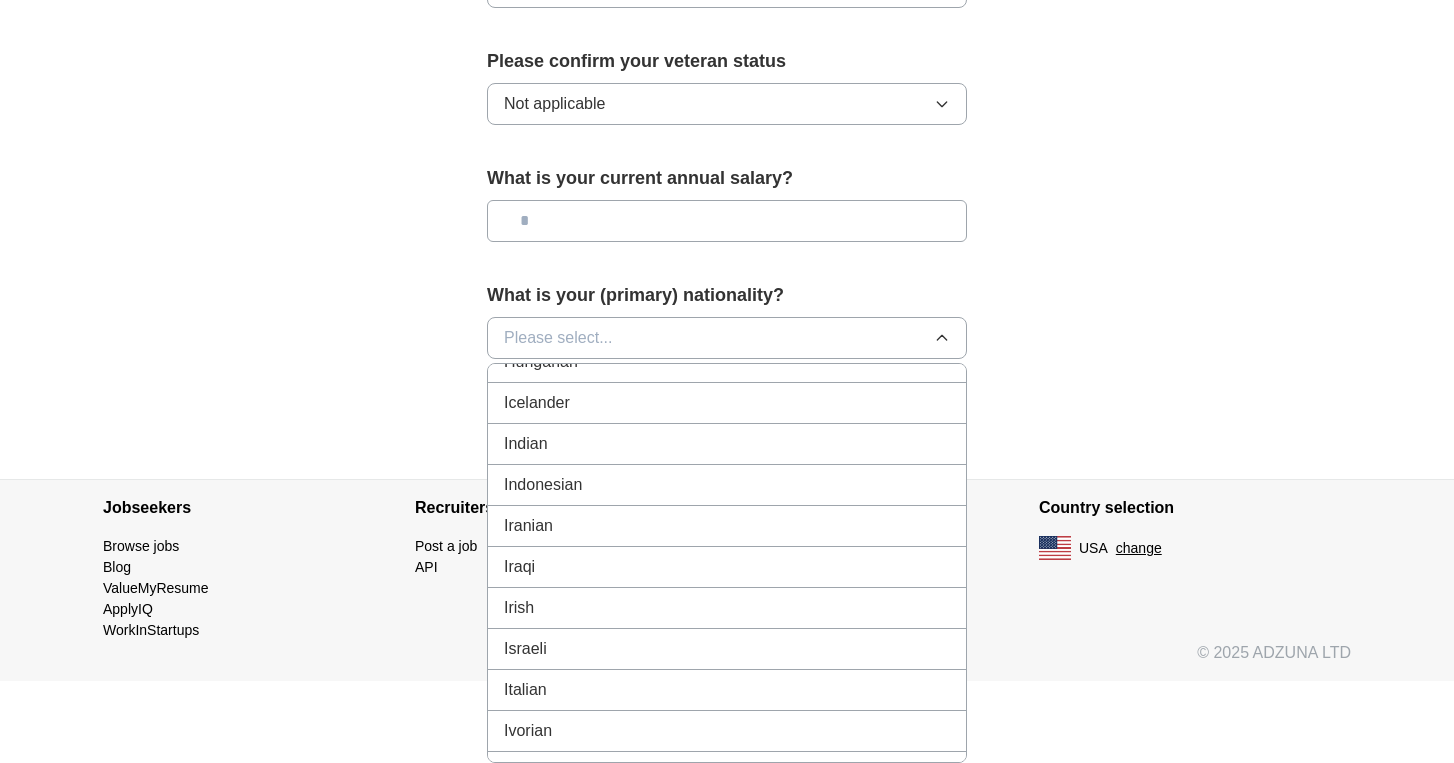 click on "Indian" at bounding box center [727, 444] 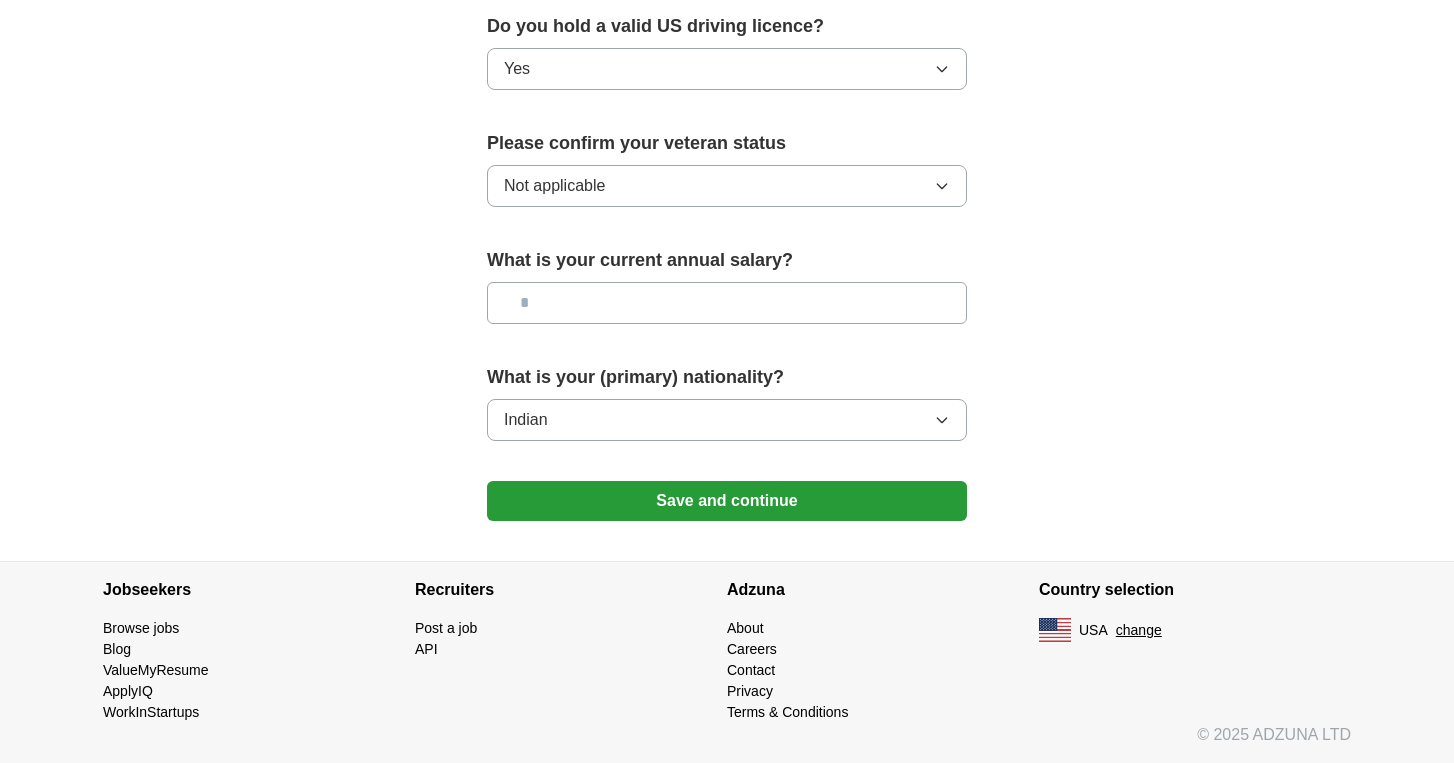click on "Save and continue" at bounding box center (727, 501) 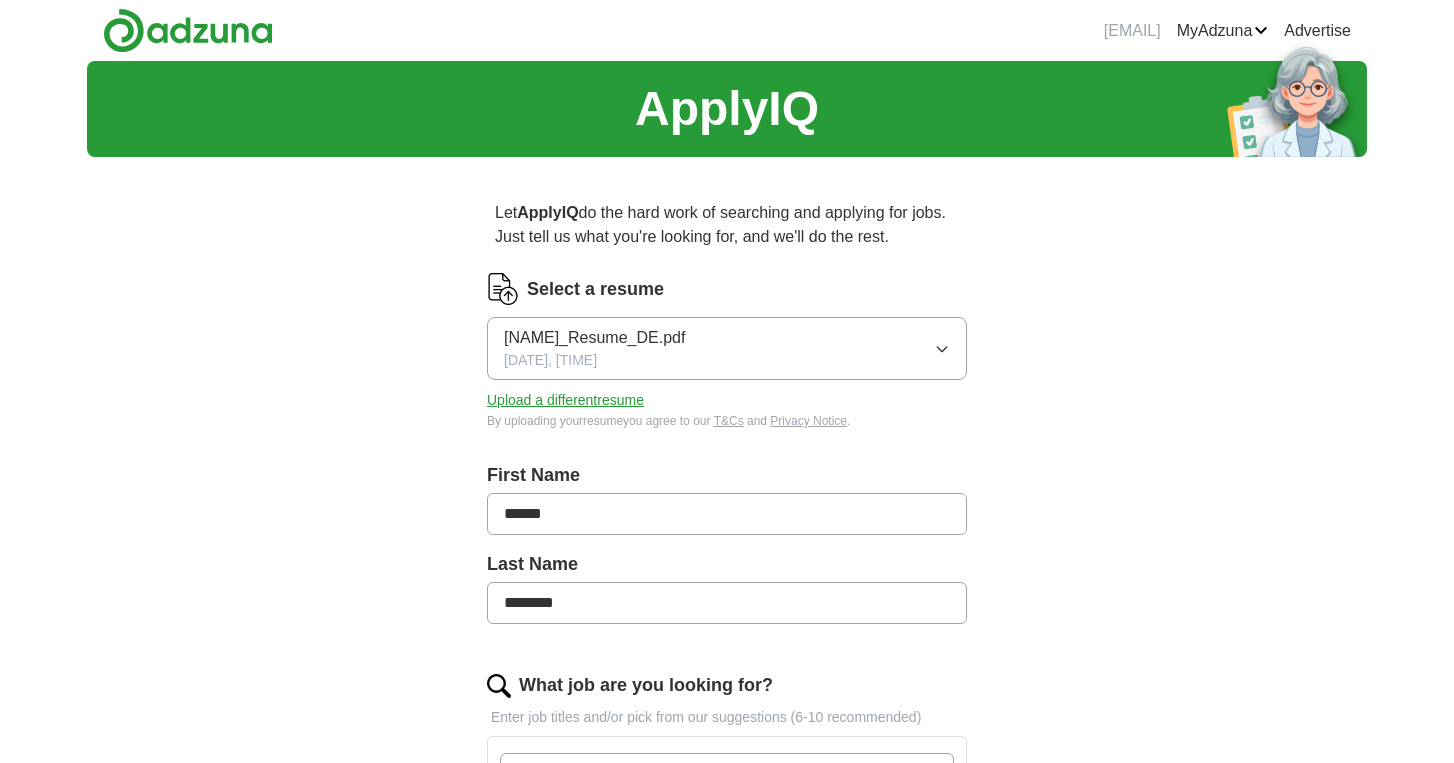 scroll, scrollTop: 0, scrollLeft: 0, axis: both 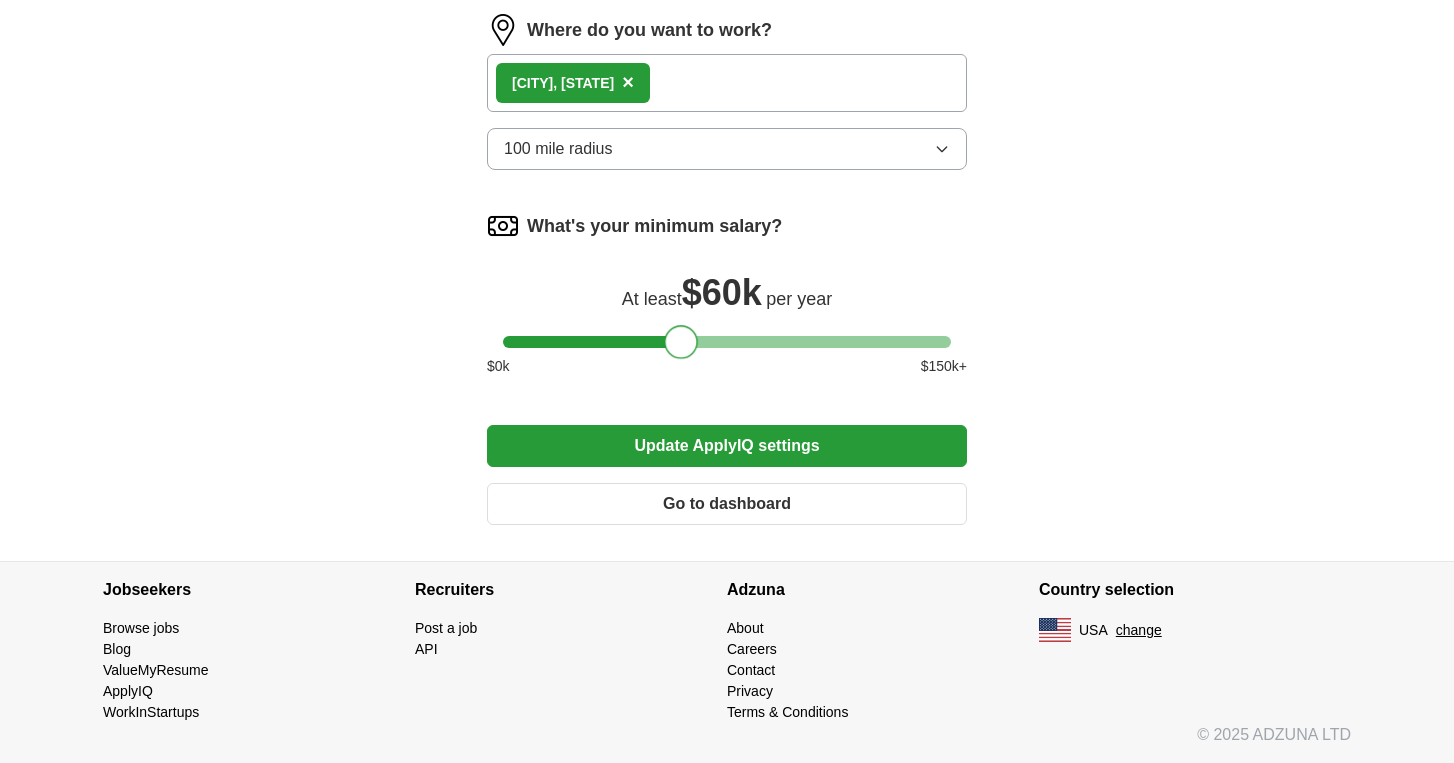 drag, startPoint x: 515, startPoint y: 342, endPoint x: 682, endPoint y: 349, distance: 167.14664 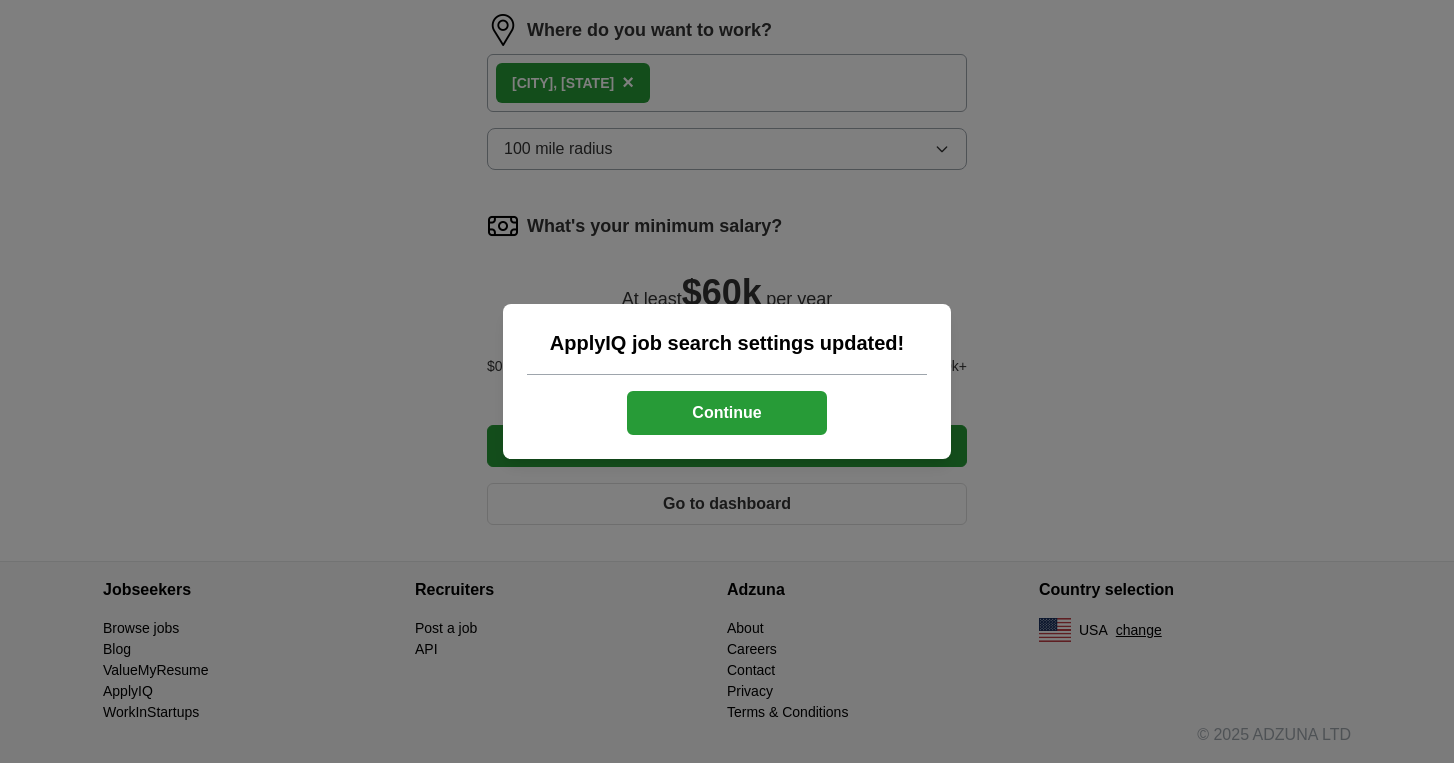 click on "Continue" at bounding box center [727, 413] 